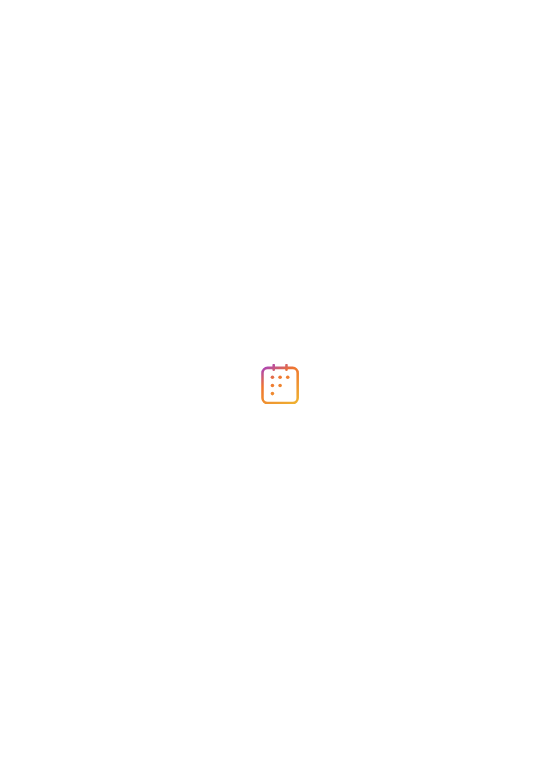 scroll, scrollTop: 0, scrollLeft: 0, axis: both 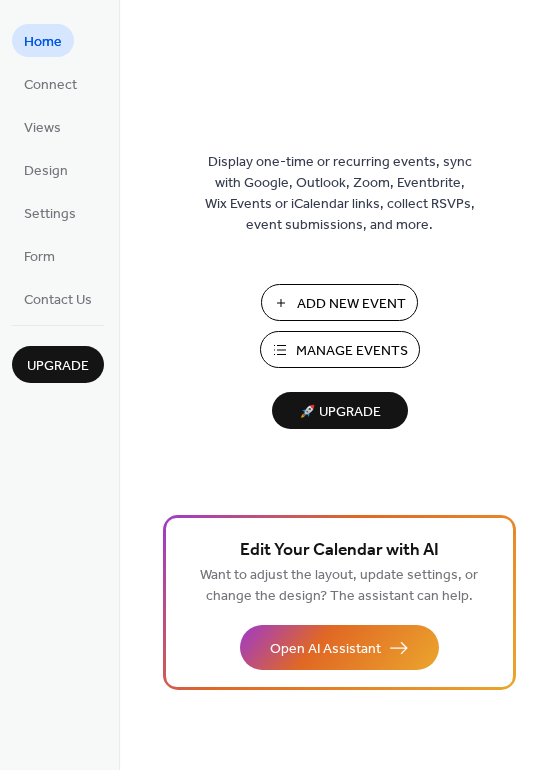 click on "Manage Events" at bounding box center (352, 351) 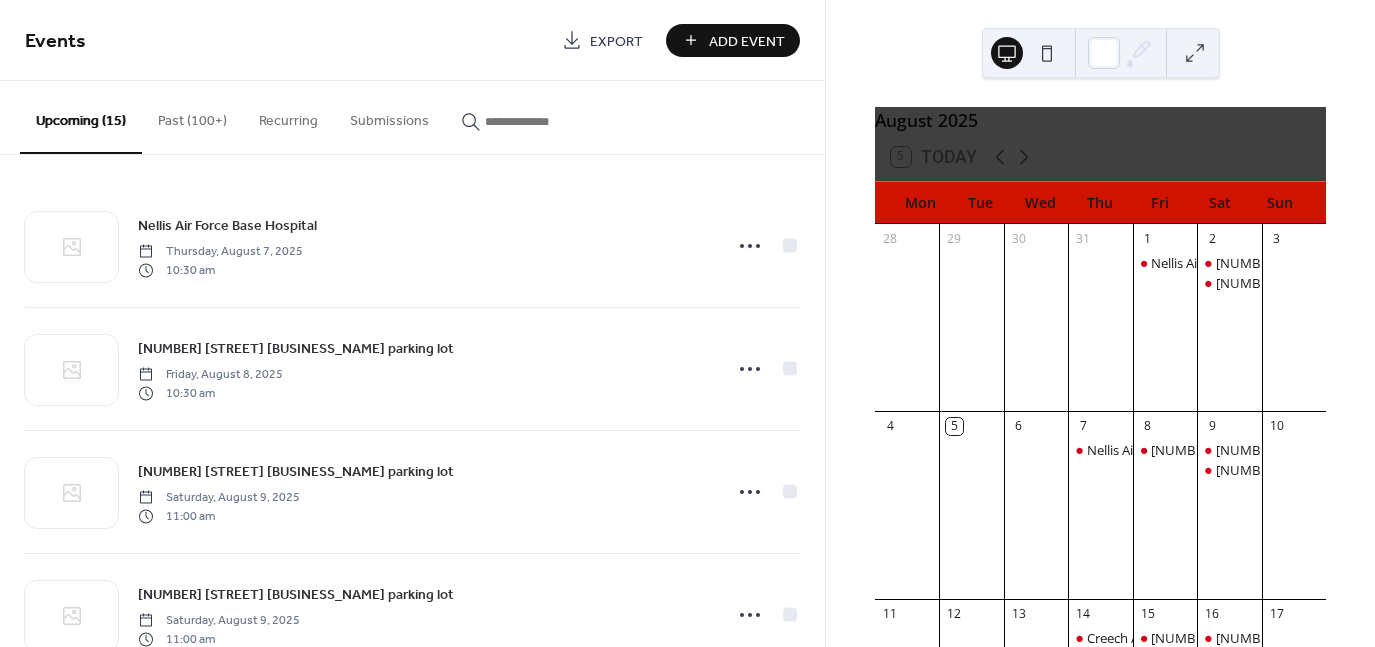 scroll, scrollTop: 0, scrollLeft: 0, axis: both 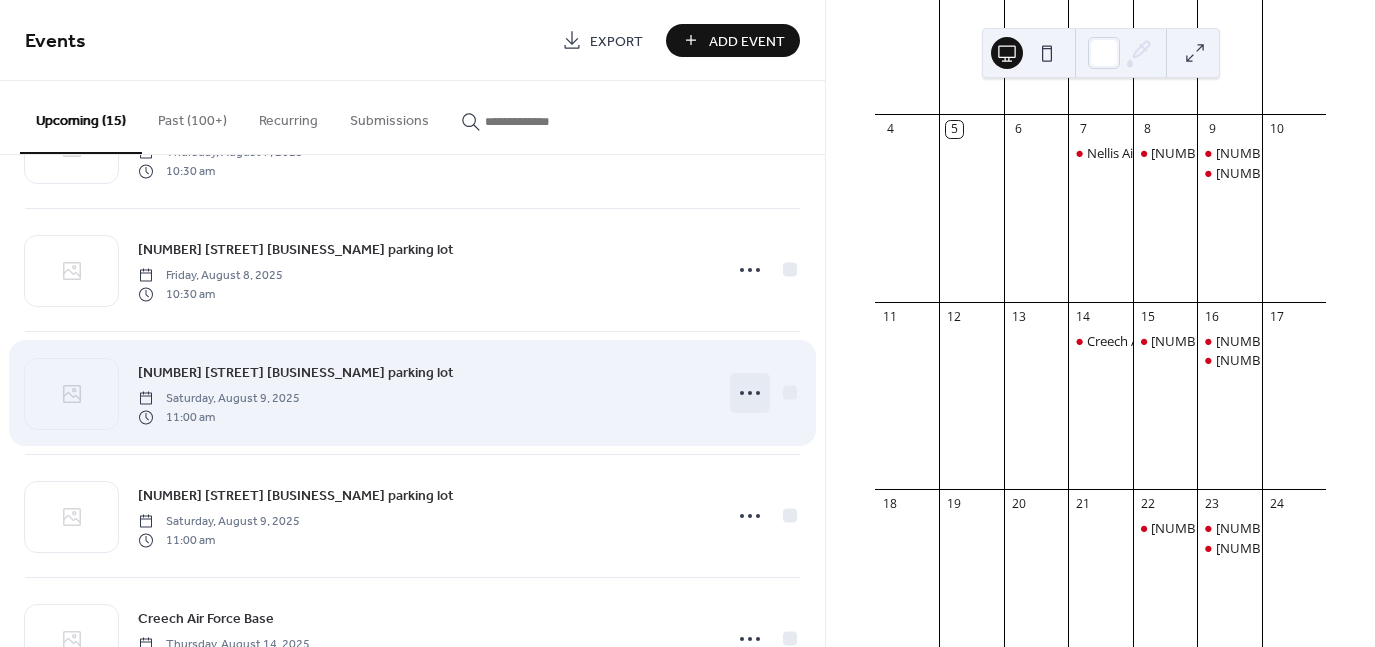 click 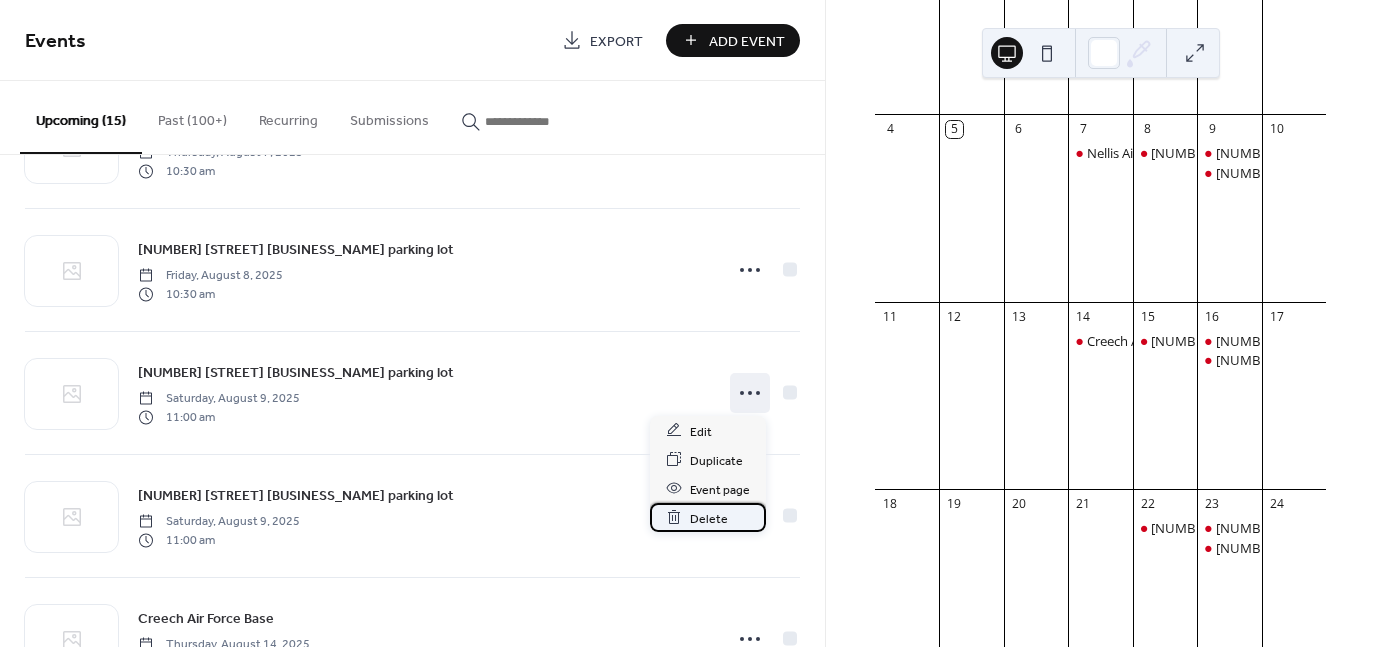 click on "Delete" at bounding box center [709, 518] 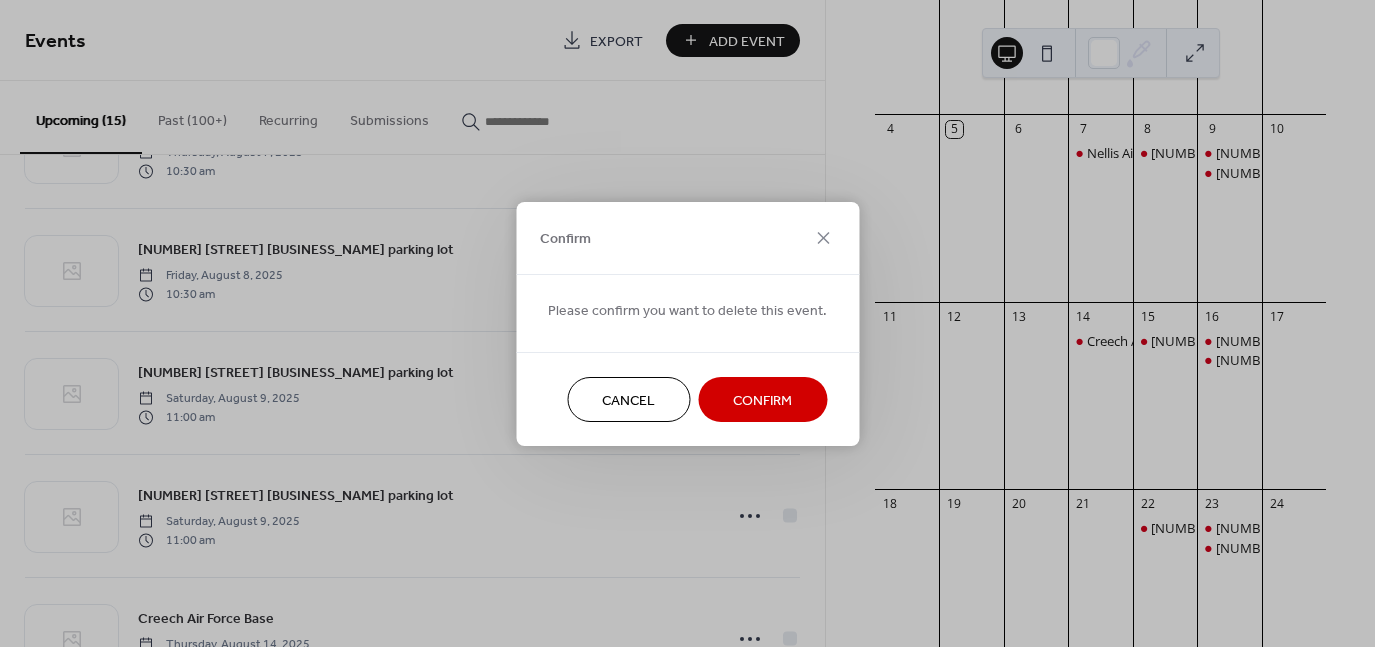 click on "Confirm" at bounding box center [762, 400] 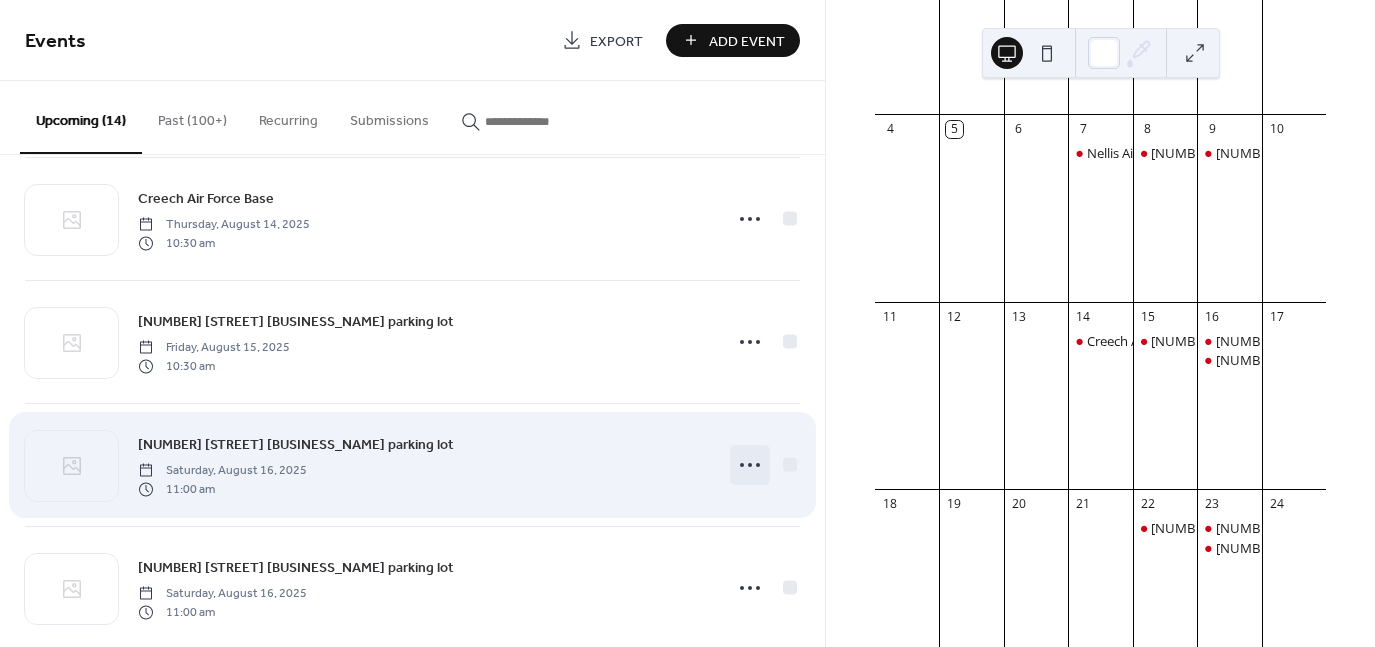 scroll, scrollTop: 396, scrollLeft: 0, axis: vertical 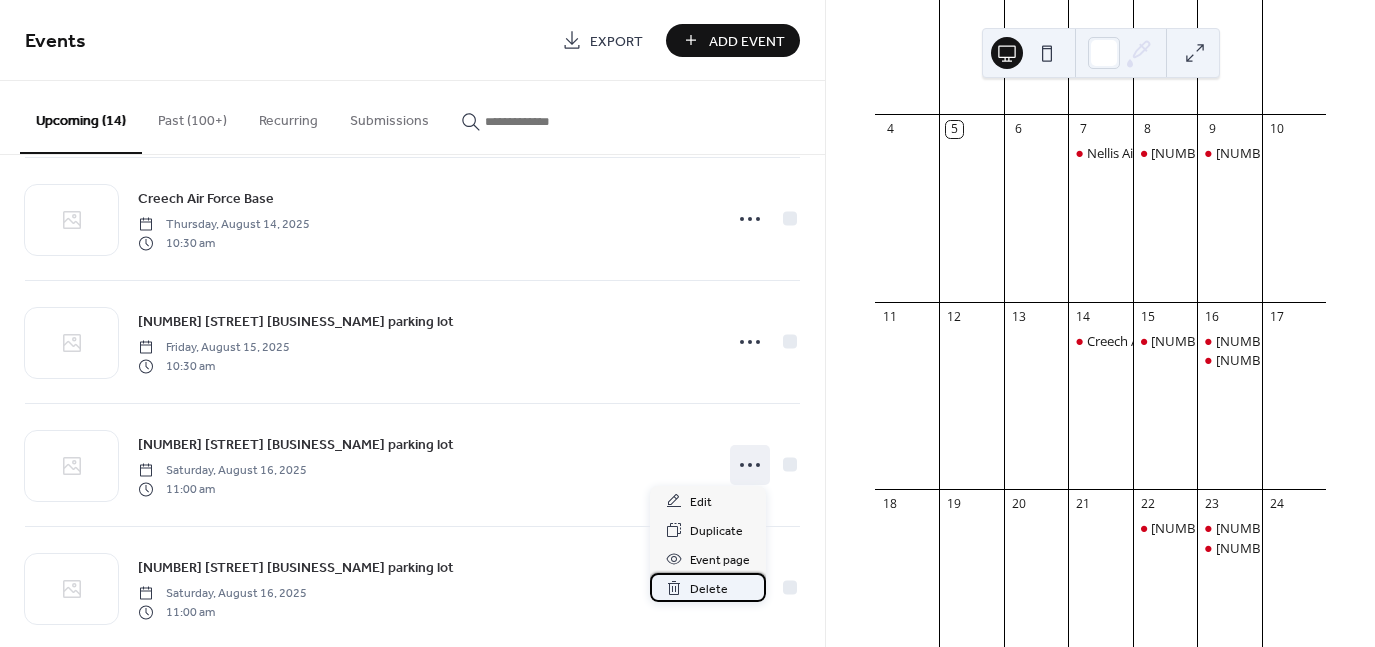 click on "Delete" at bounding box center (709, 589) 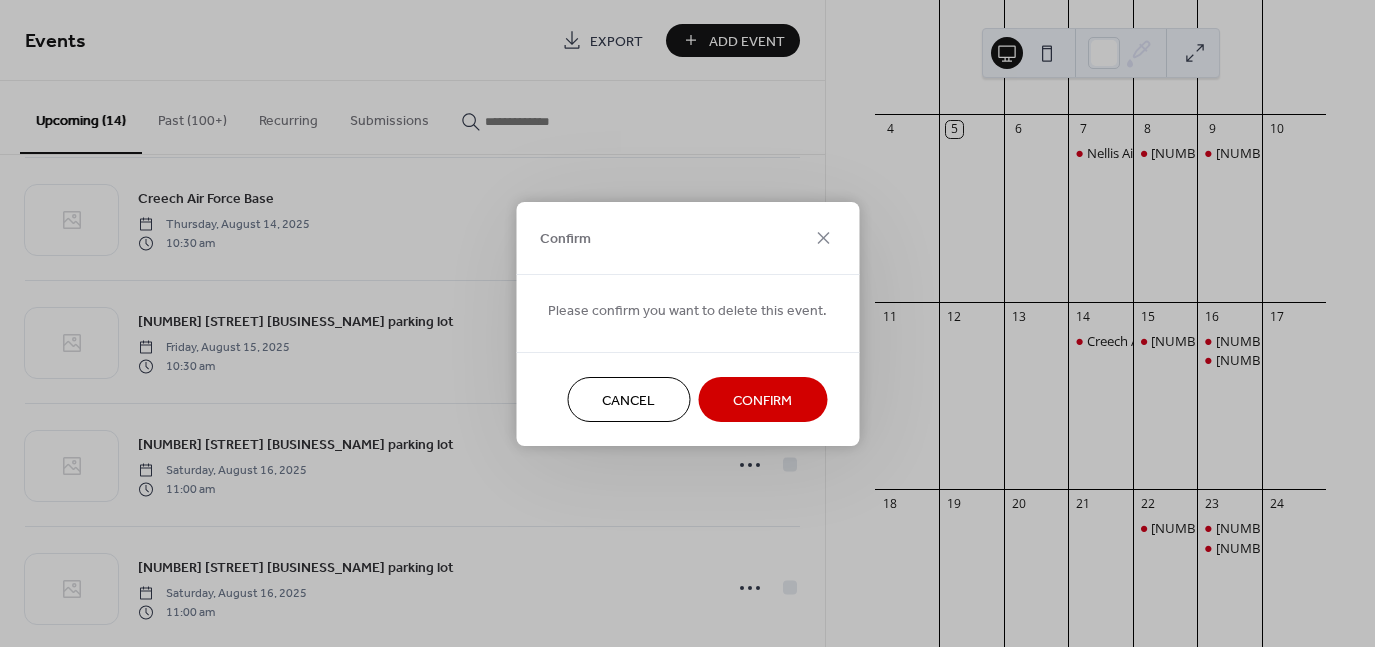 click on "Confirm" at bounding box center [762, 400] 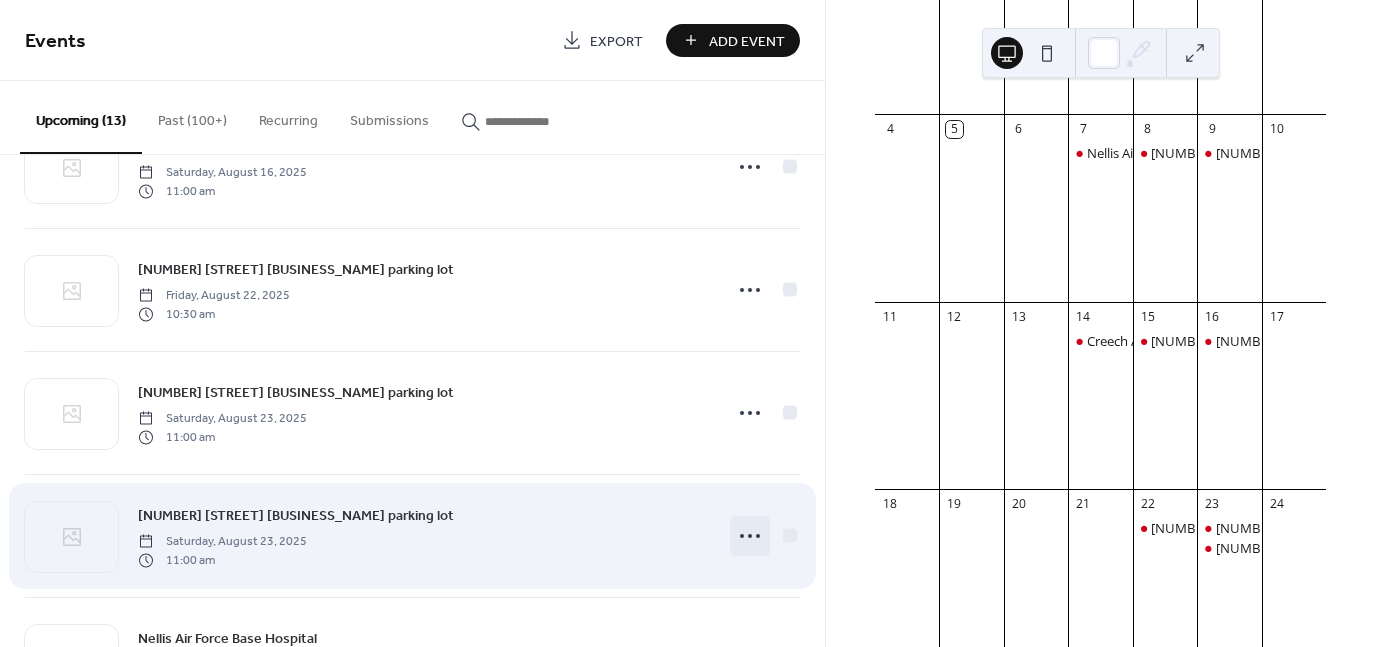 scroll, scrollTop: 695, scrollLeft: 0, axis: vertical 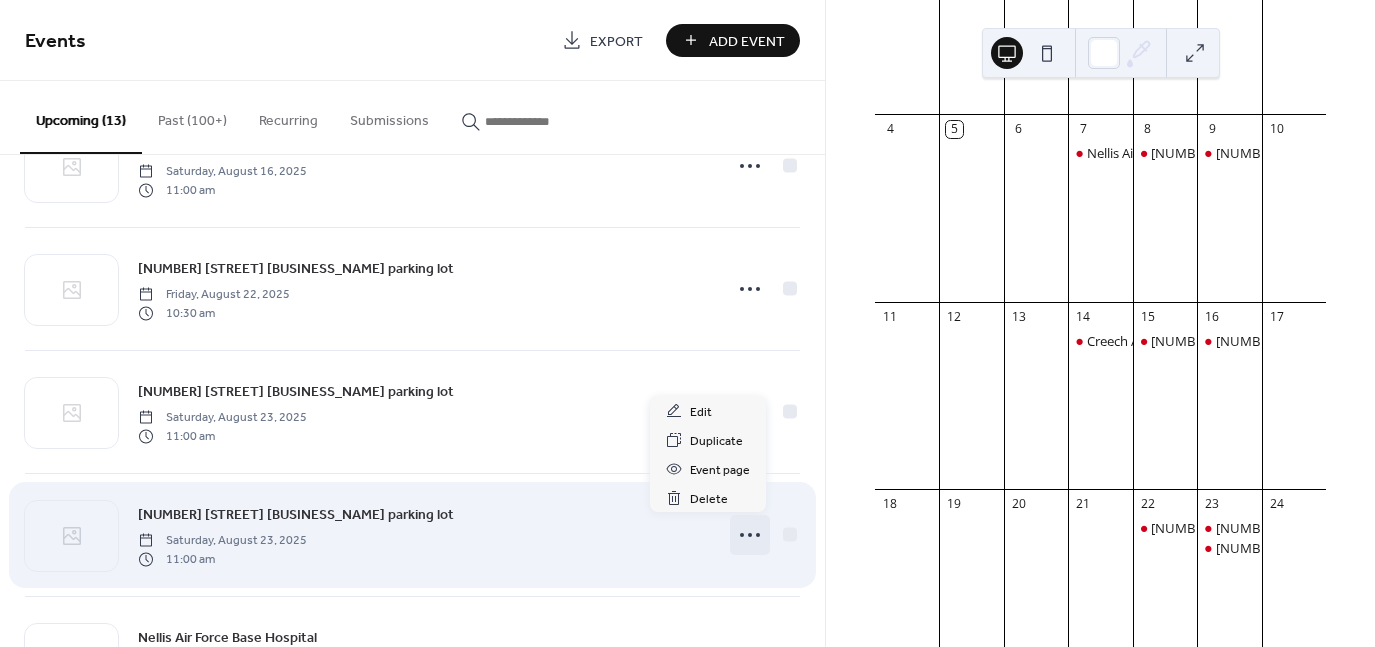 click 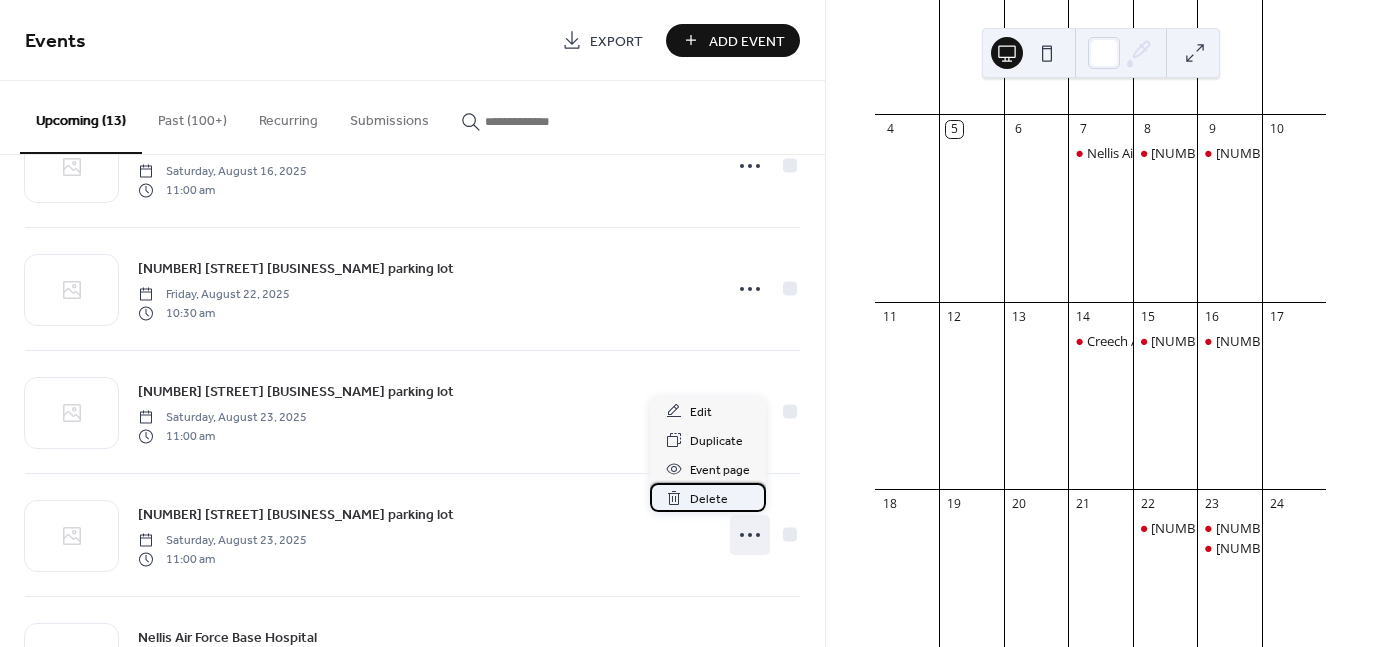 click on "Delete" at bounding box center [709, 499] 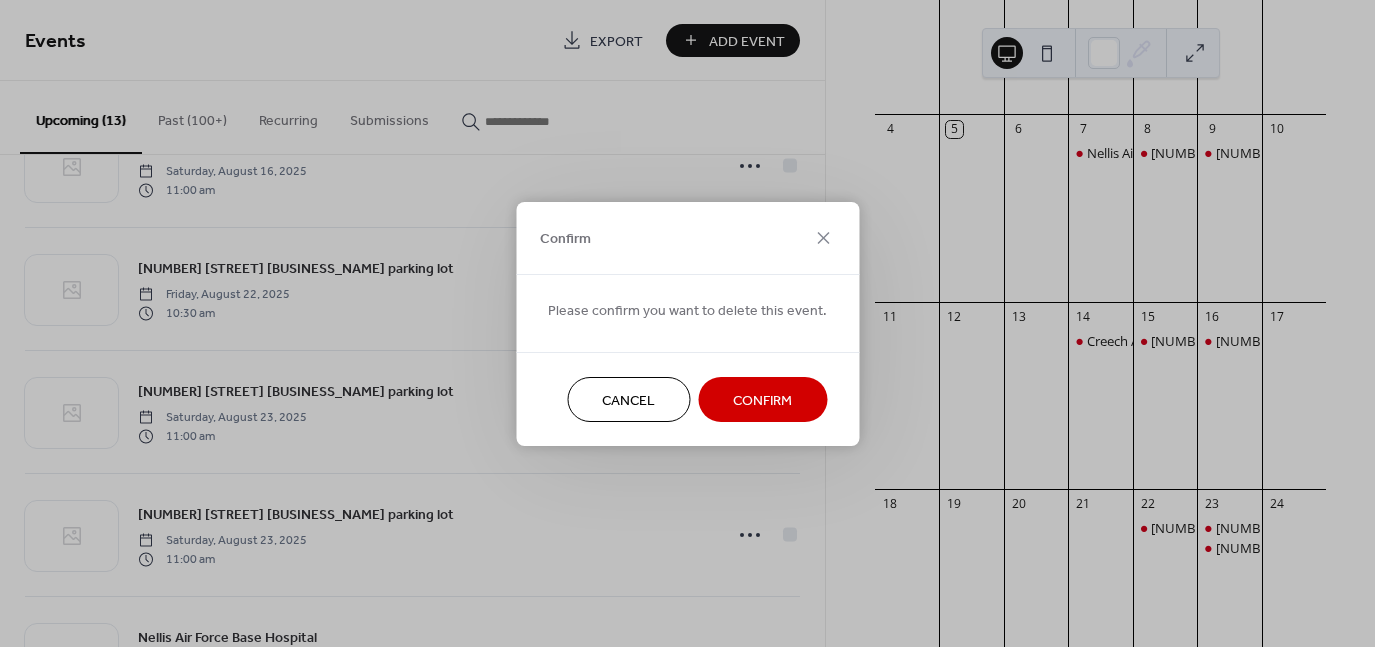 click on "Confirm" at bounding box center (762, 399) 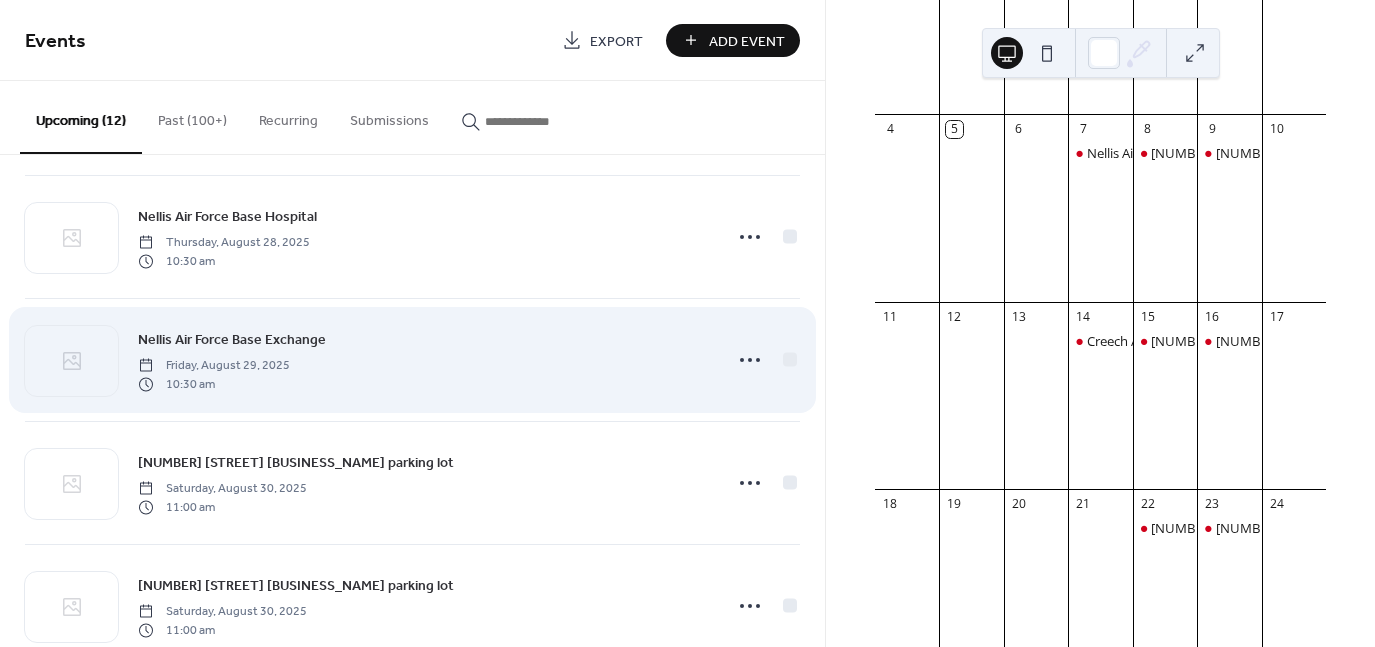 scroll, scrollTop: 994, scrollLeft: 0, axis: vertical 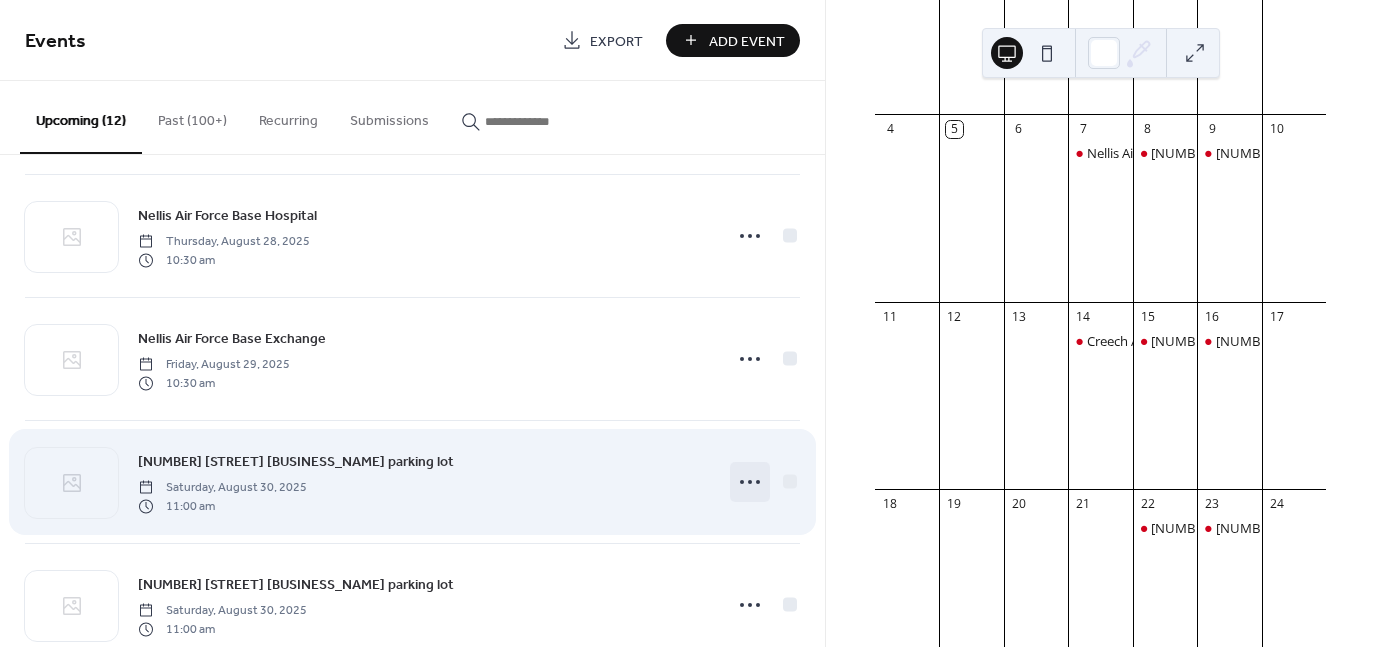 click 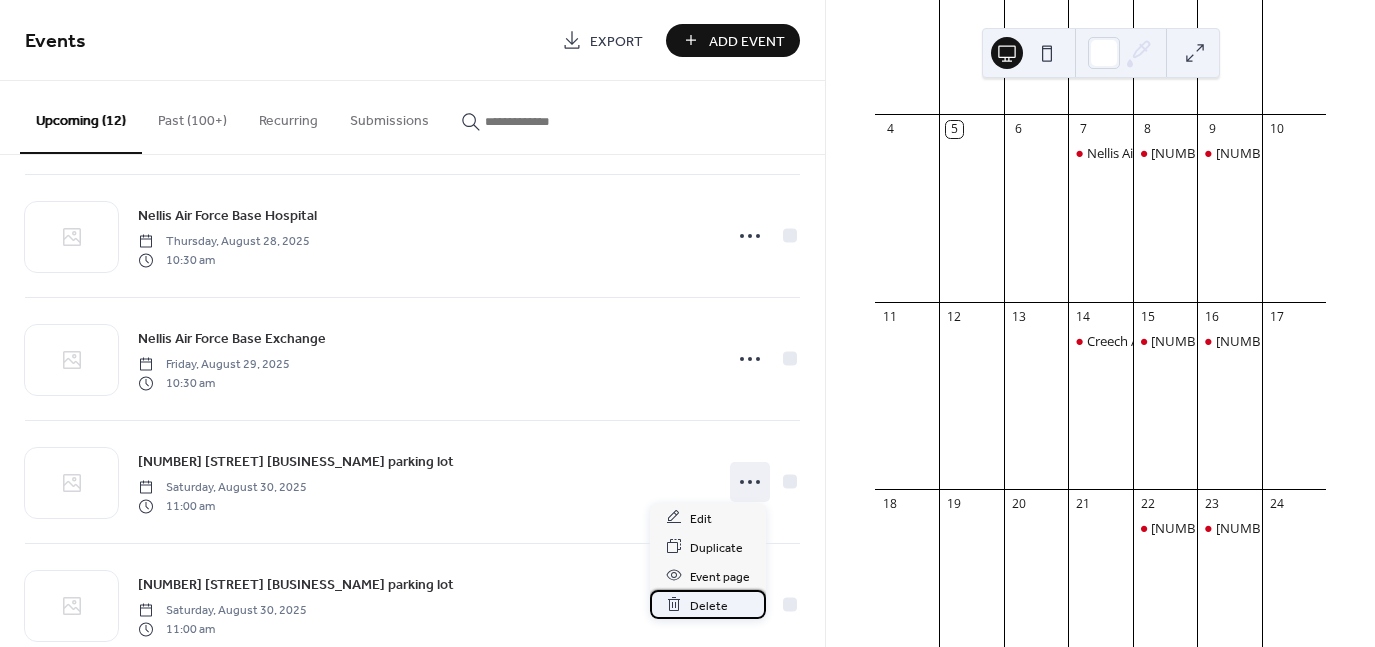 click on "Delete" at bounding box center [709, 605] 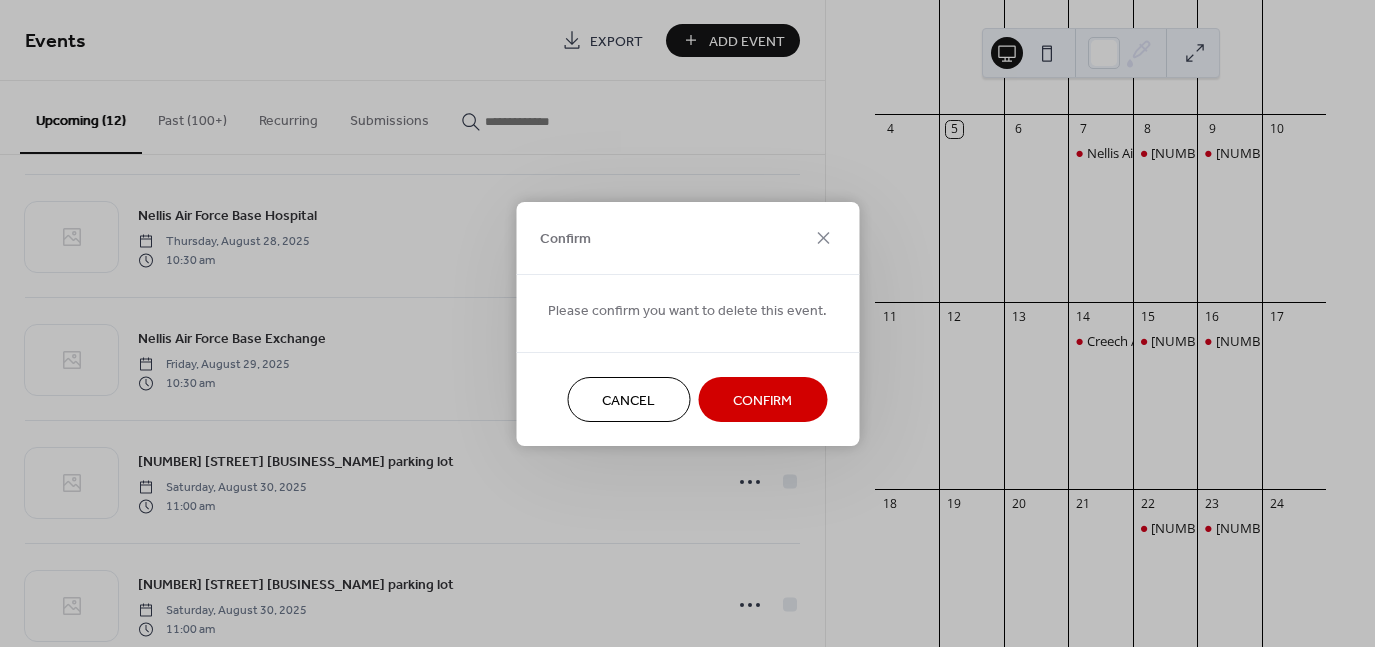 click on "Confirm" at bounding box center [762, 400] 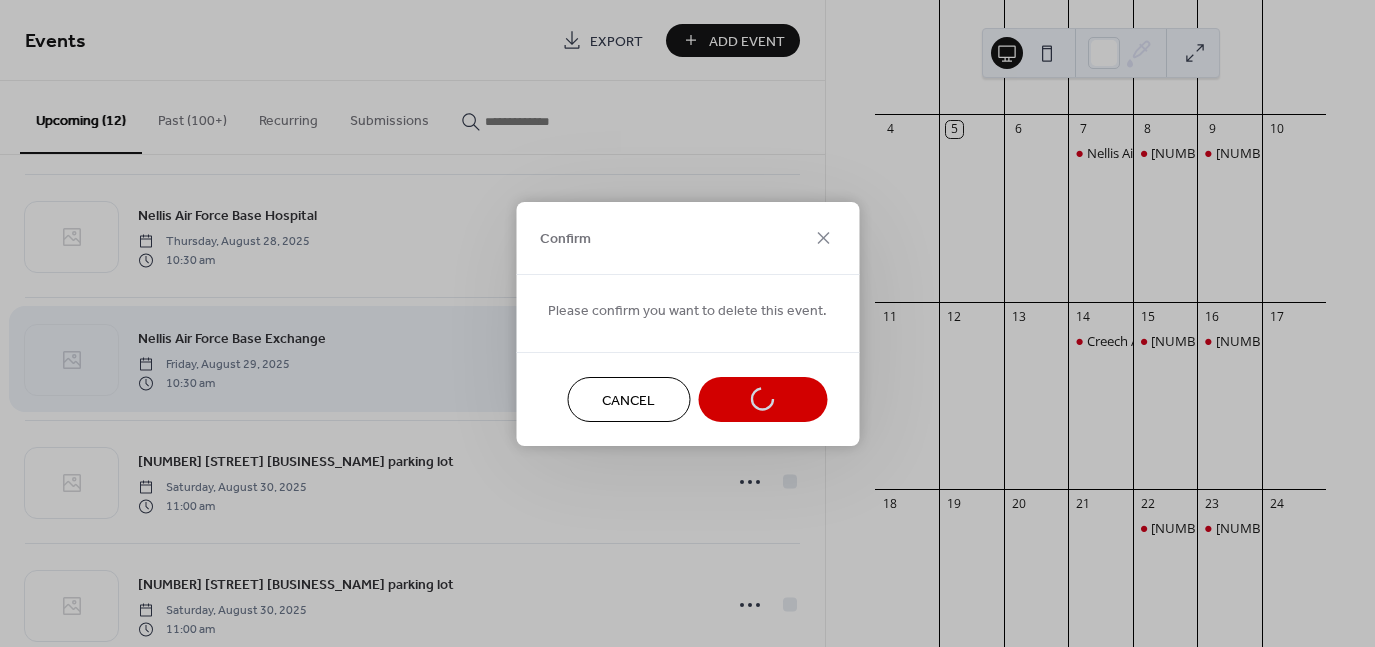 scroll, scrollTop: 917, scrollLeft: 0, axis: vertical 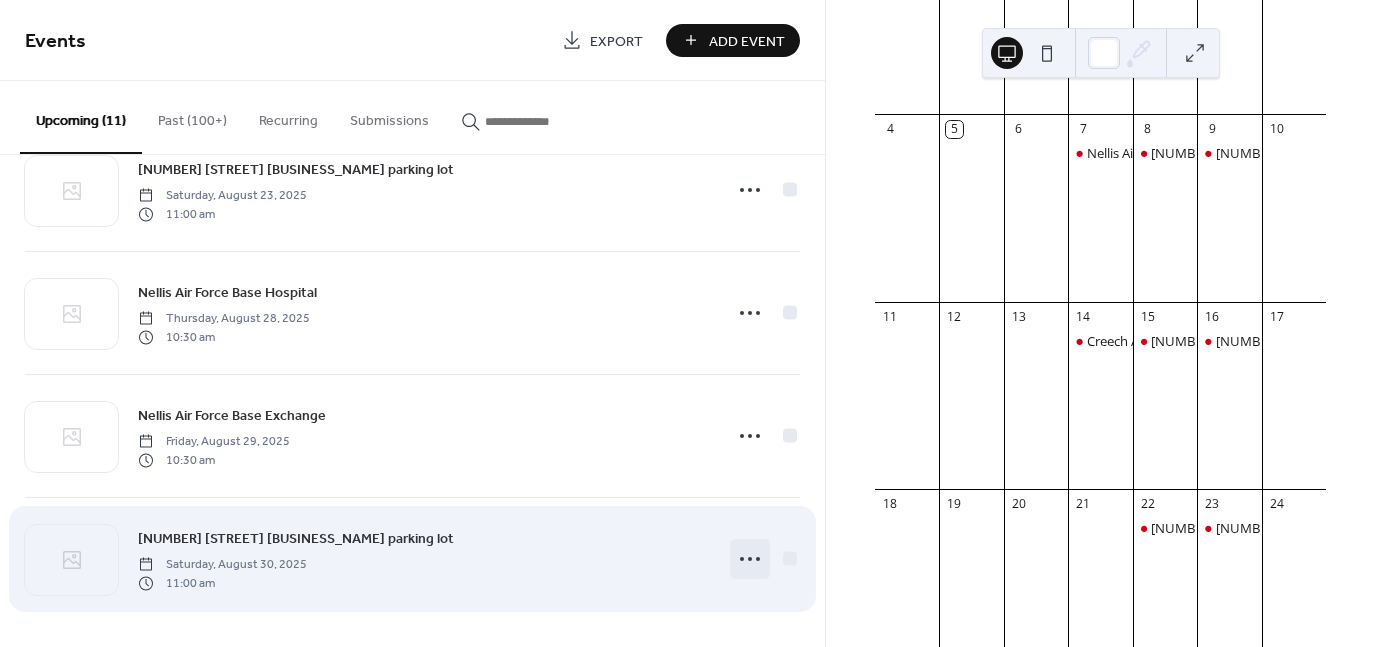 click 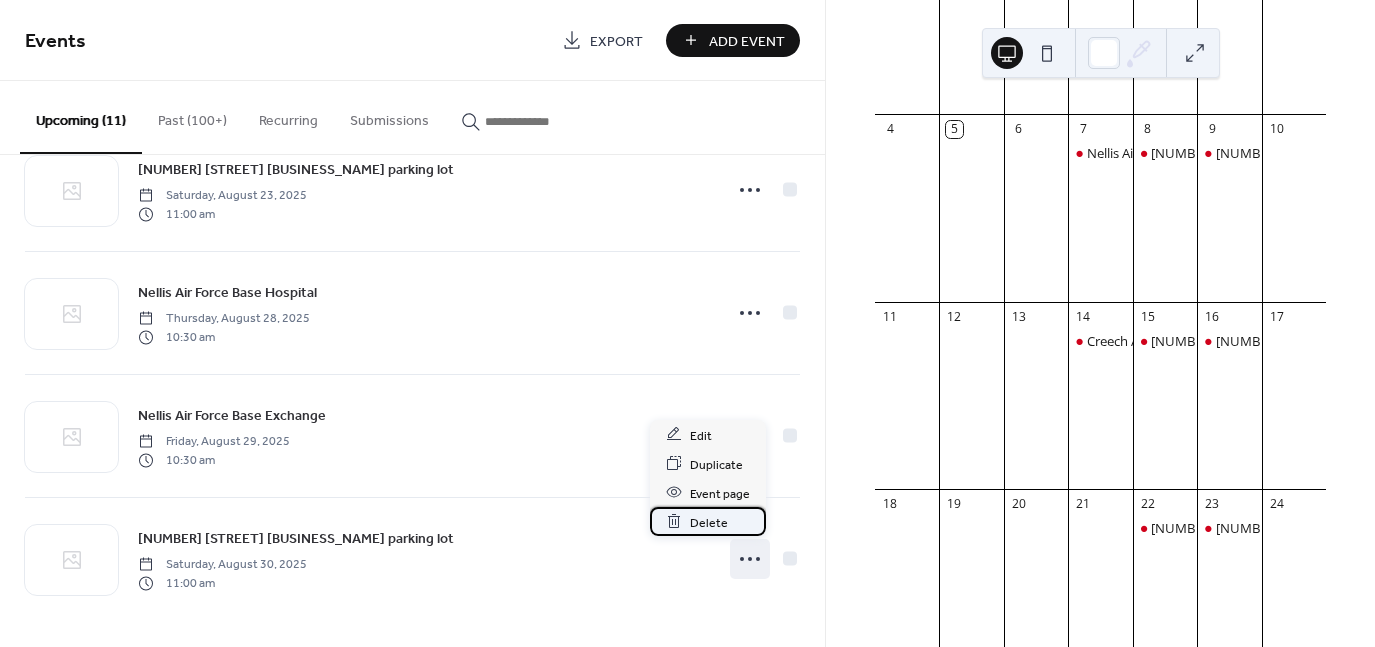 click on "Delete" at bounding box center [708, 521] 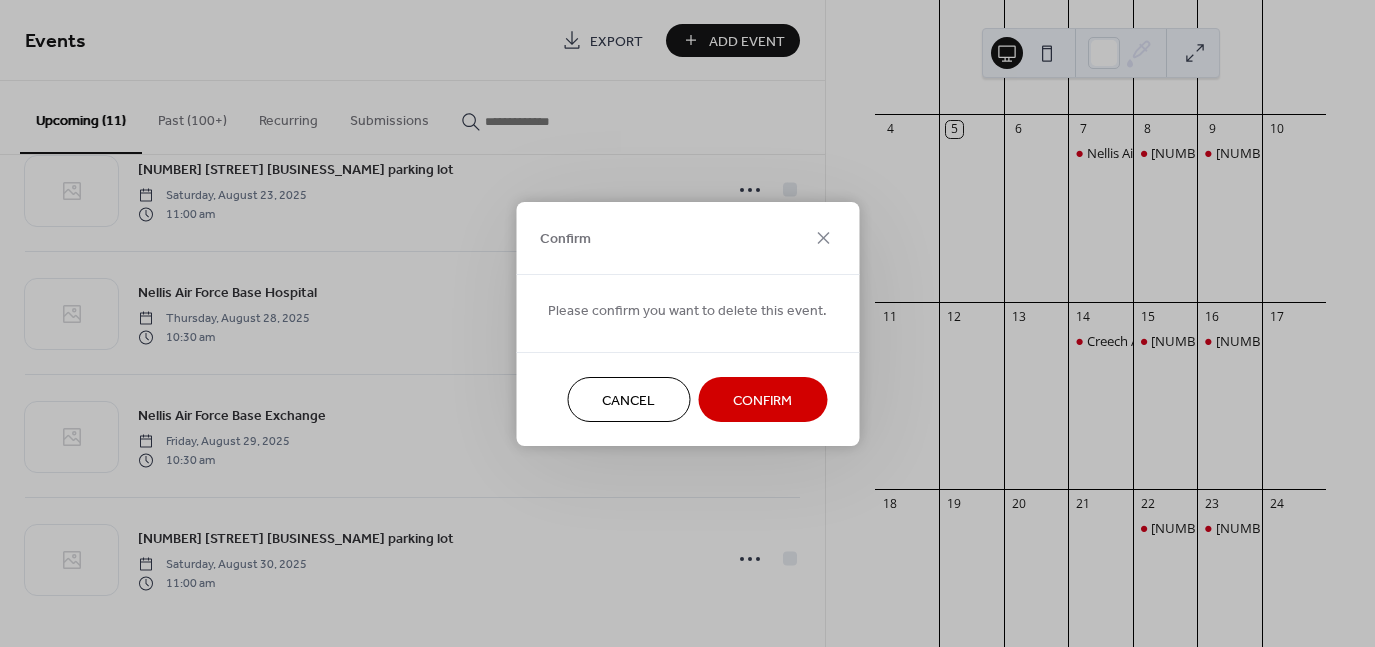 click on "Confirm" at bounding box center [762, 400] 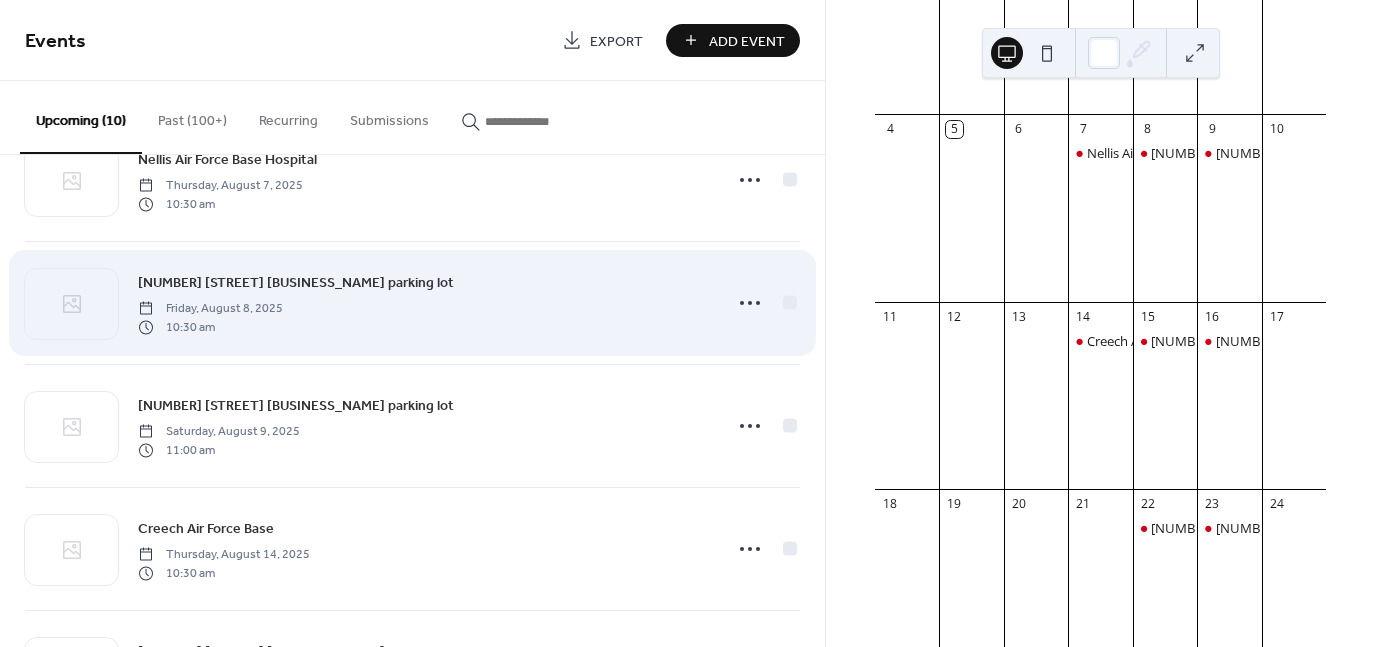 scroll, scrollTop: 0, scrollLeft: 0, axis: both 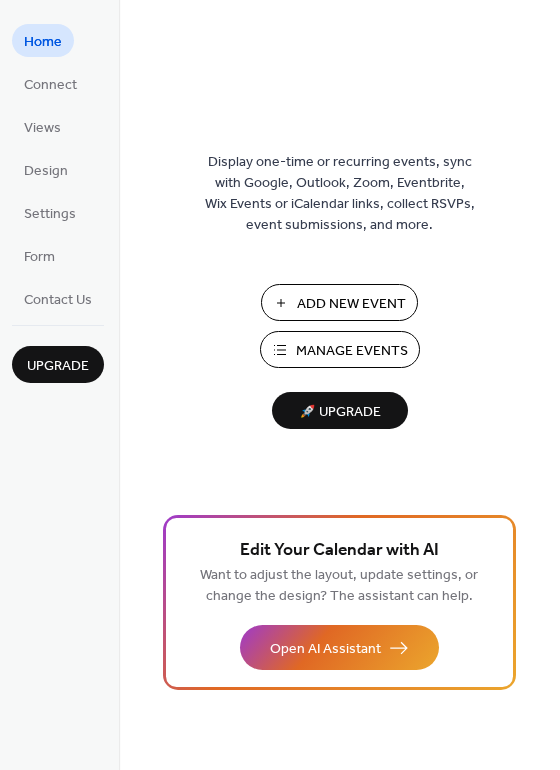 click on "Add New Event" at bounding box center (351, 304) 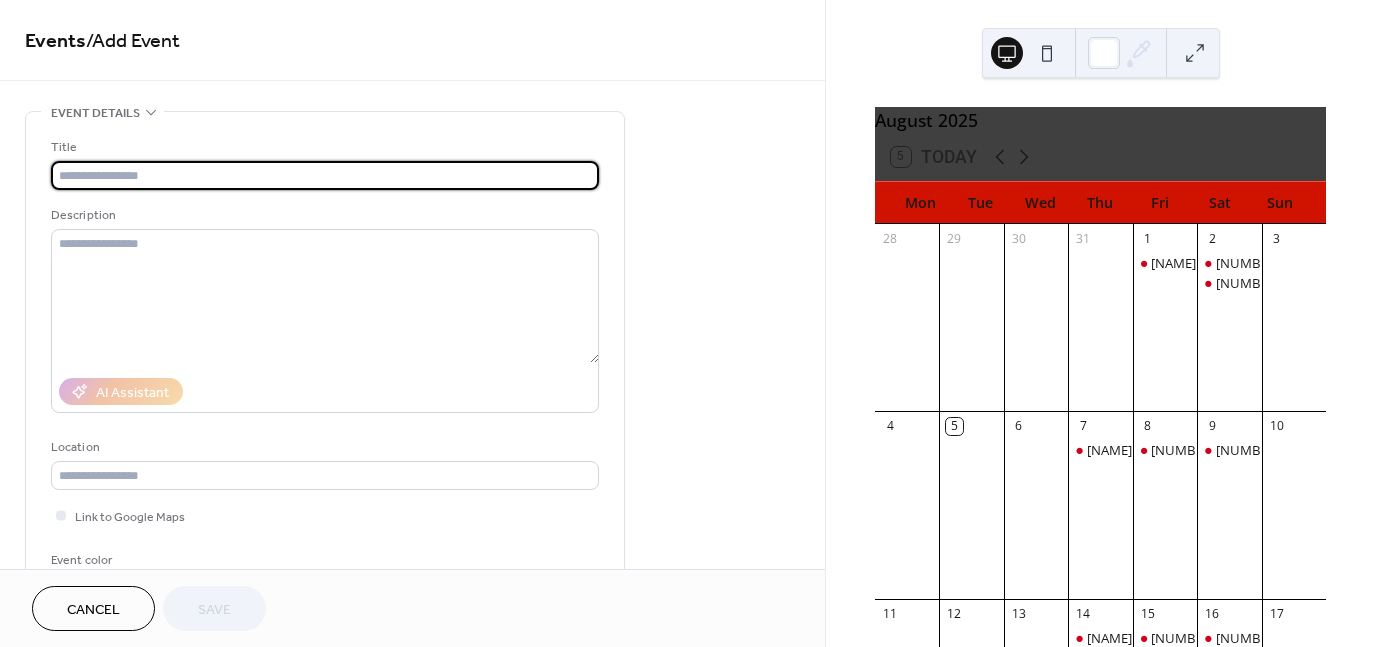 scroll, scrollTop: 0, scrollLeft: 0, axis: both 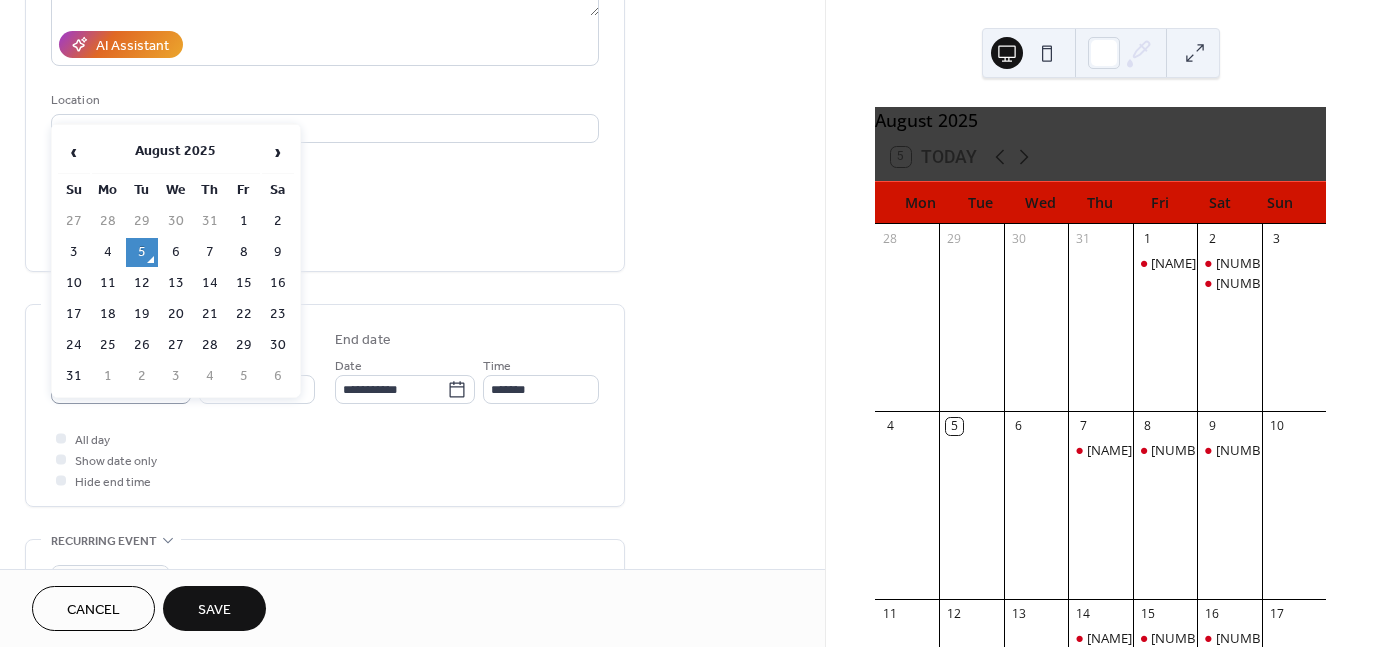 click 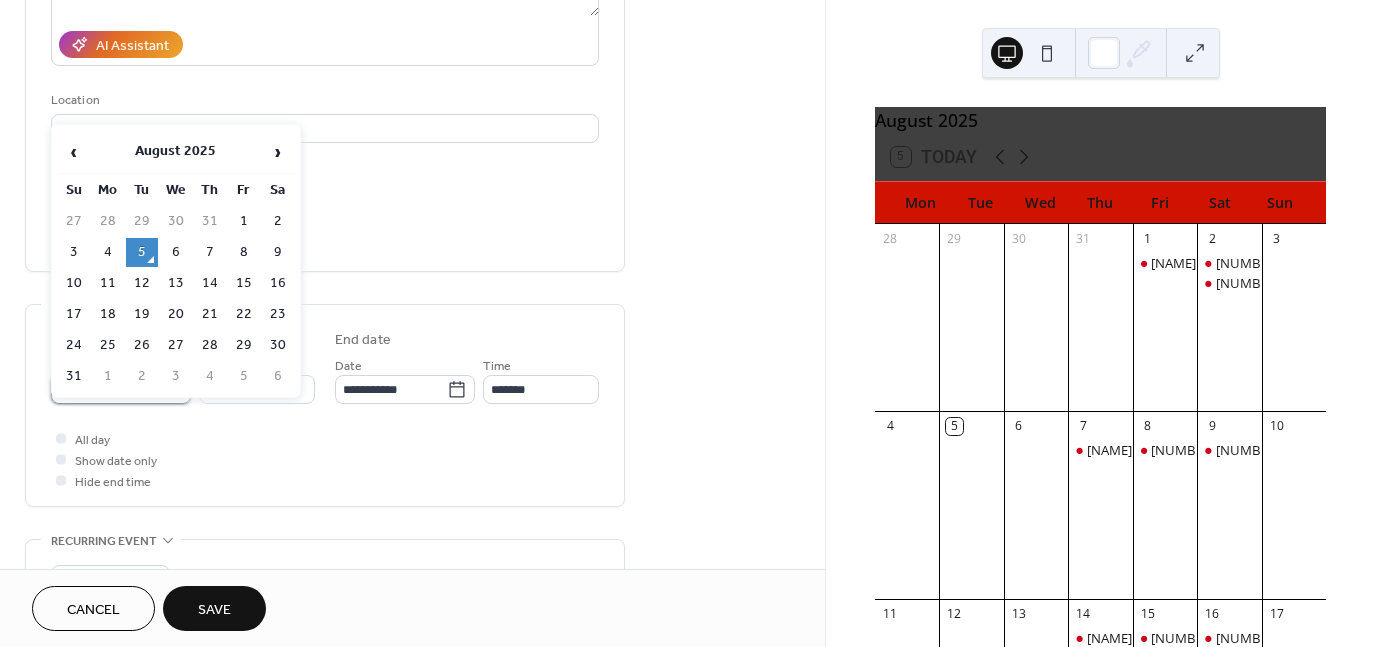 click on "**********" at bounding box center [107, 389] 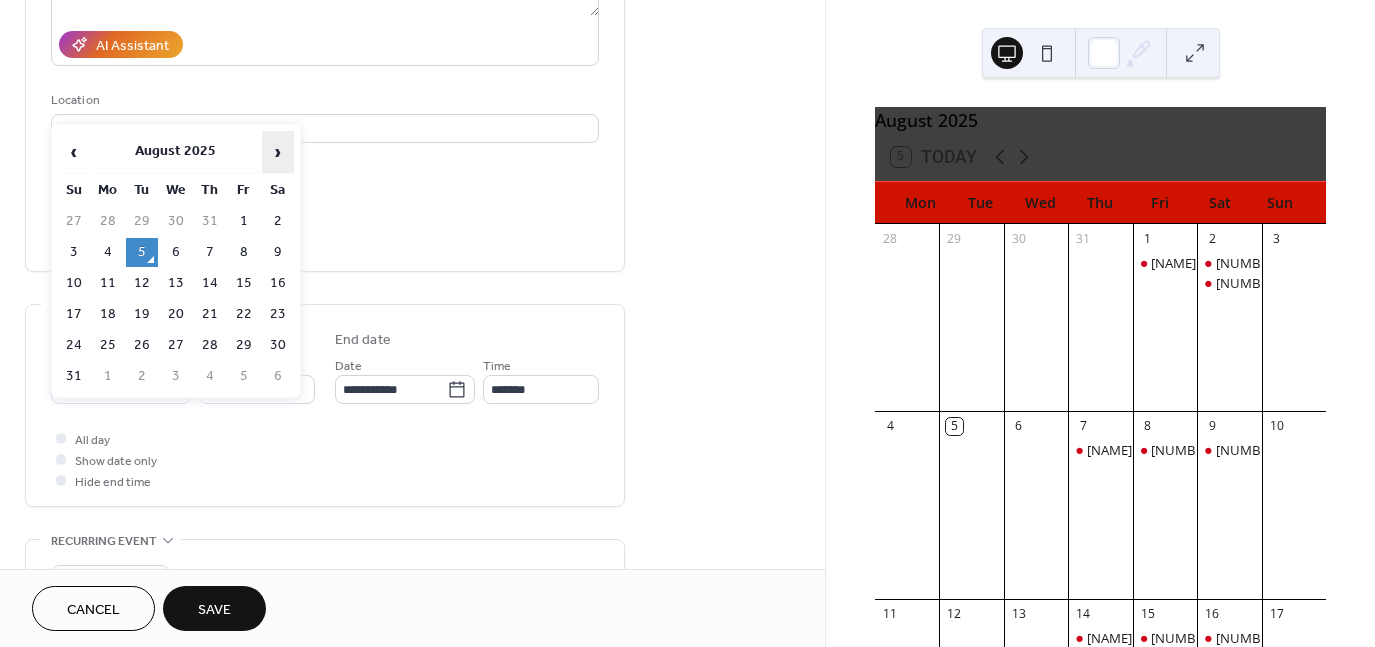 click on "›" at bounding box center [278, 152] 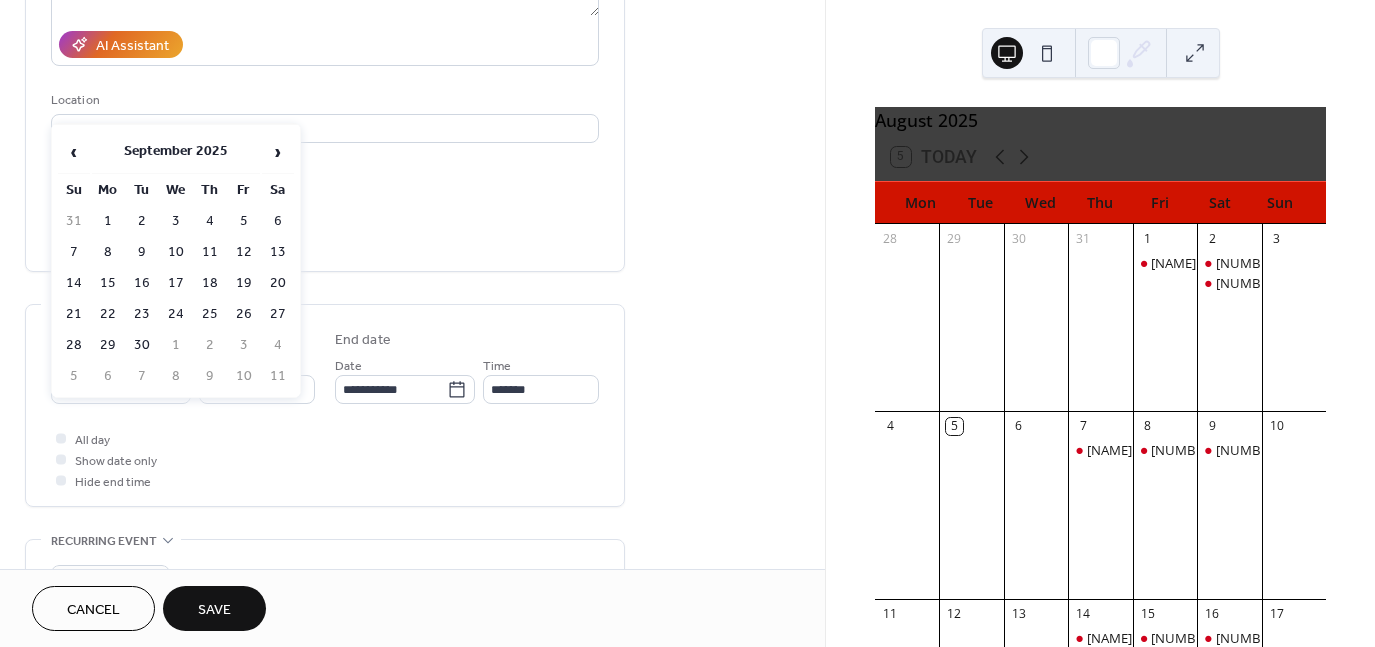 click on "6" at bounding box center (278, 221) 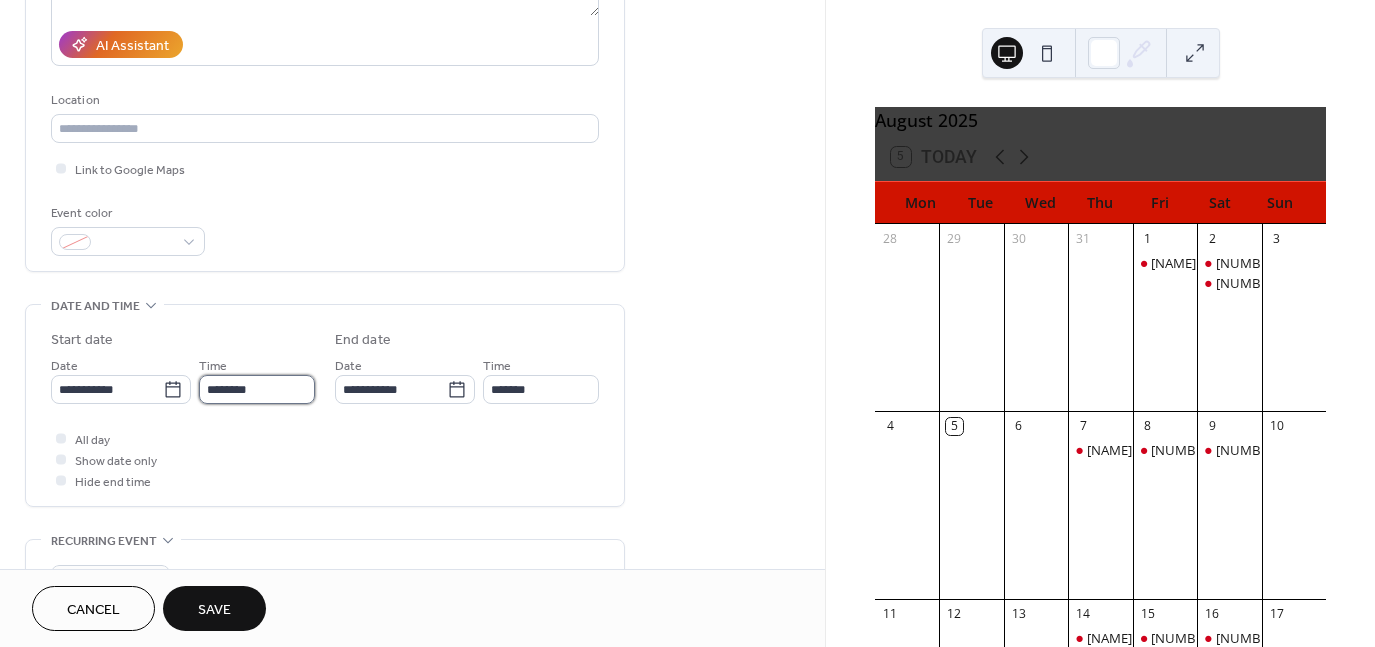 click on "********" at bounding box center (257, 389) 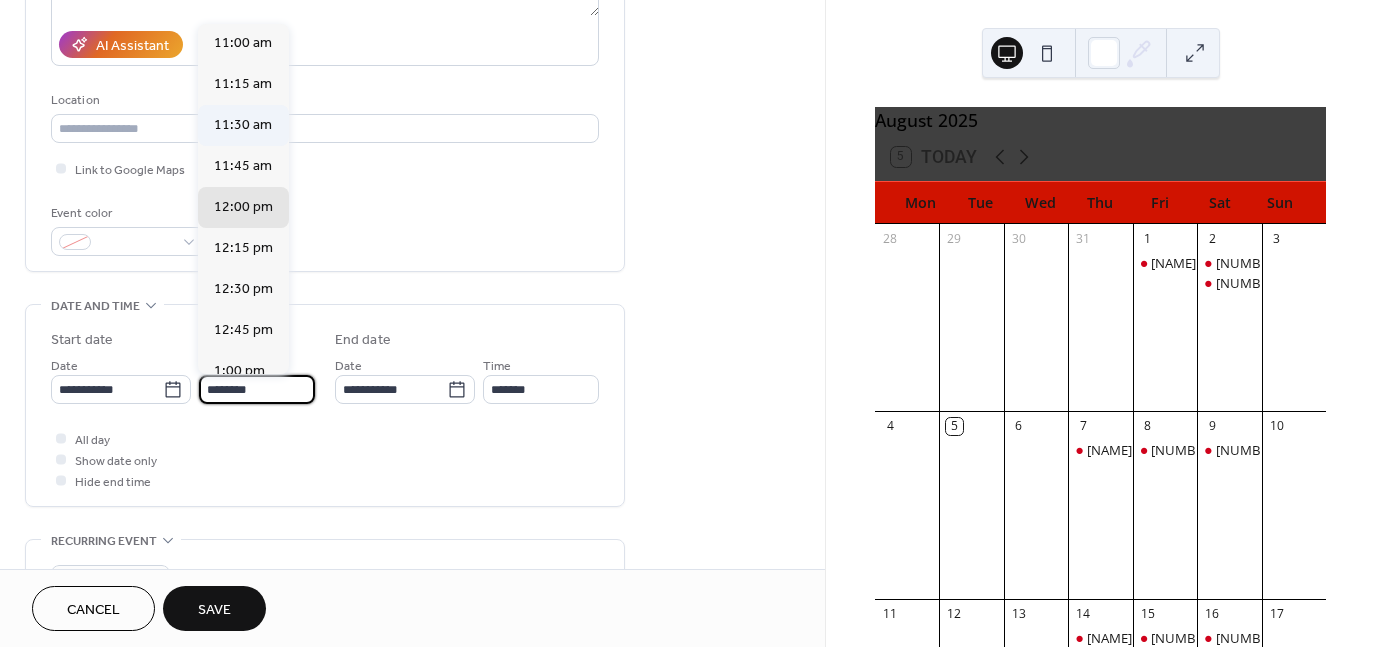 scroll, scrollTop: 1804, scrollLeft: 0, axis: vertical 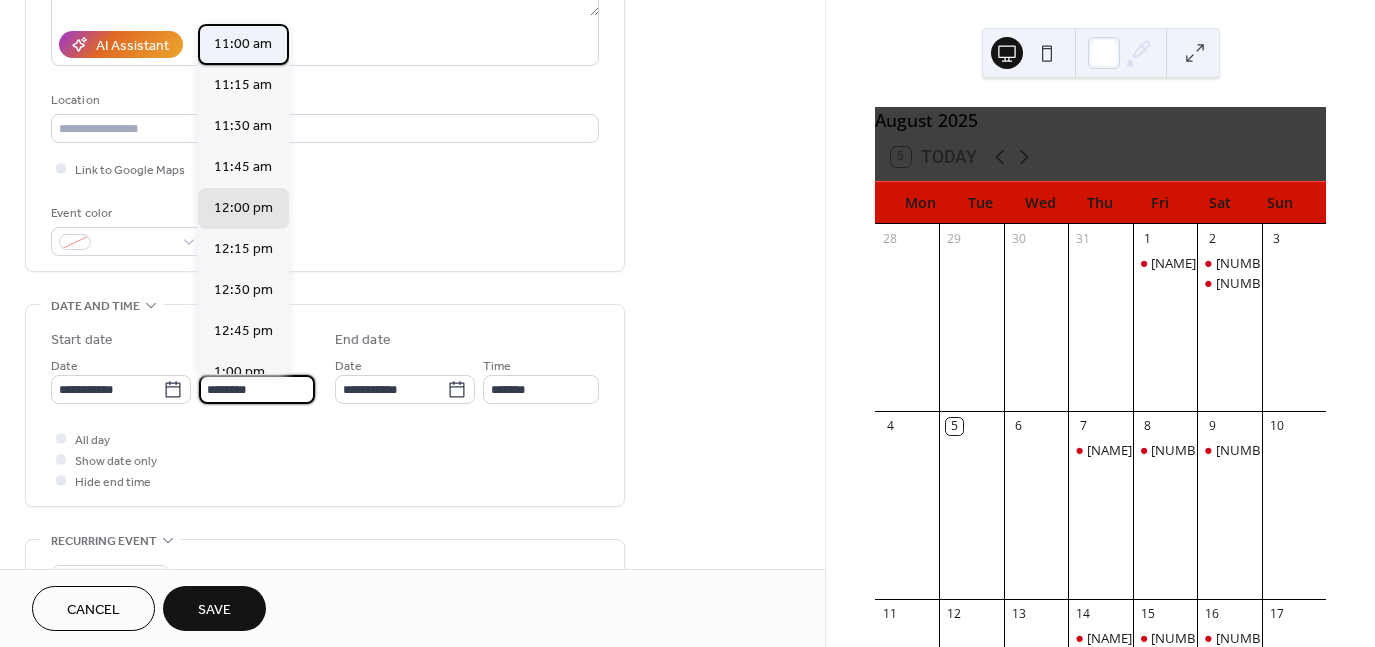 click on "11:00 am" at bounding box center (243, 44) 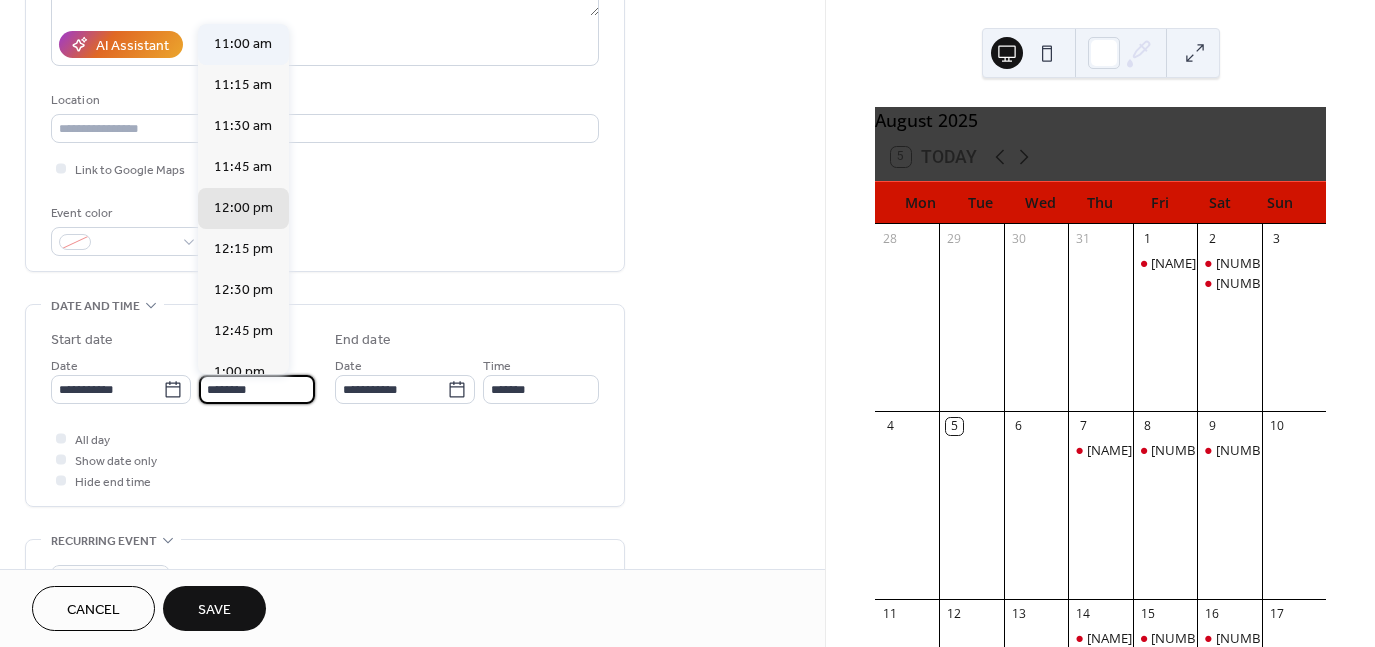 type on "********" 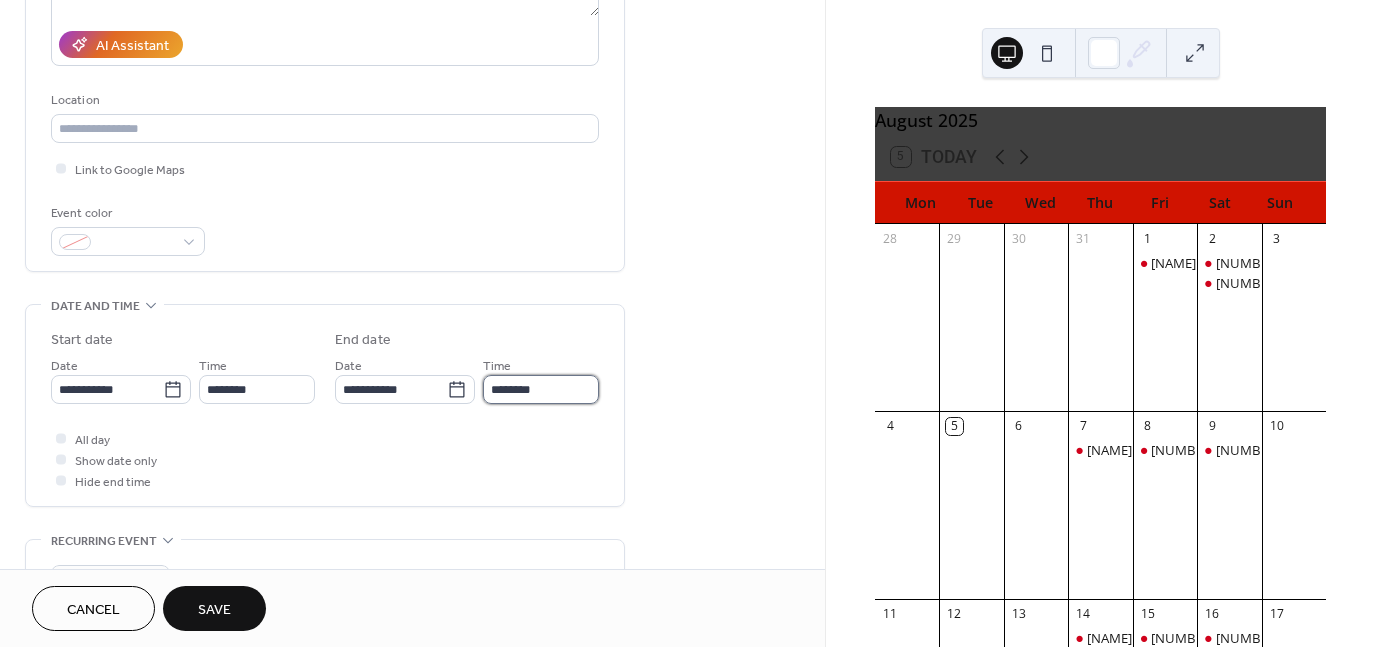 click on "********" at bounding box center (541, 389) 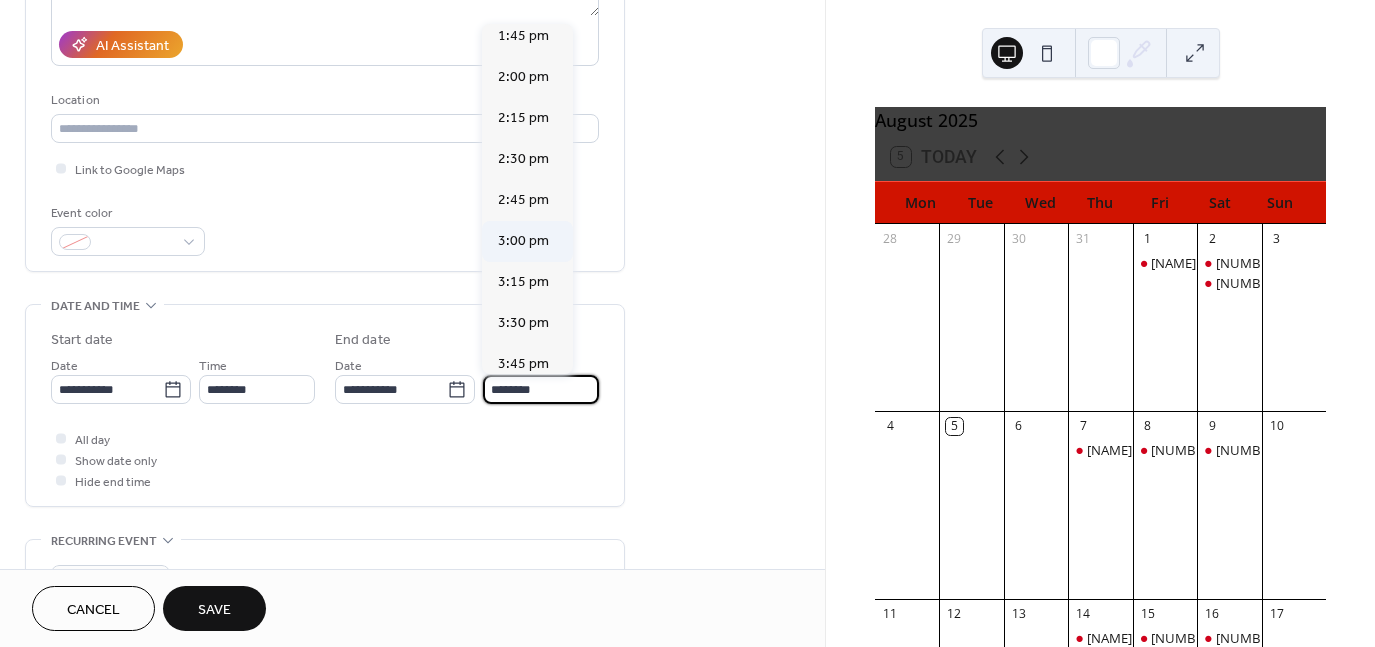 scroll, scrollTop: 419, scrollLeft: 0, axis: vertical 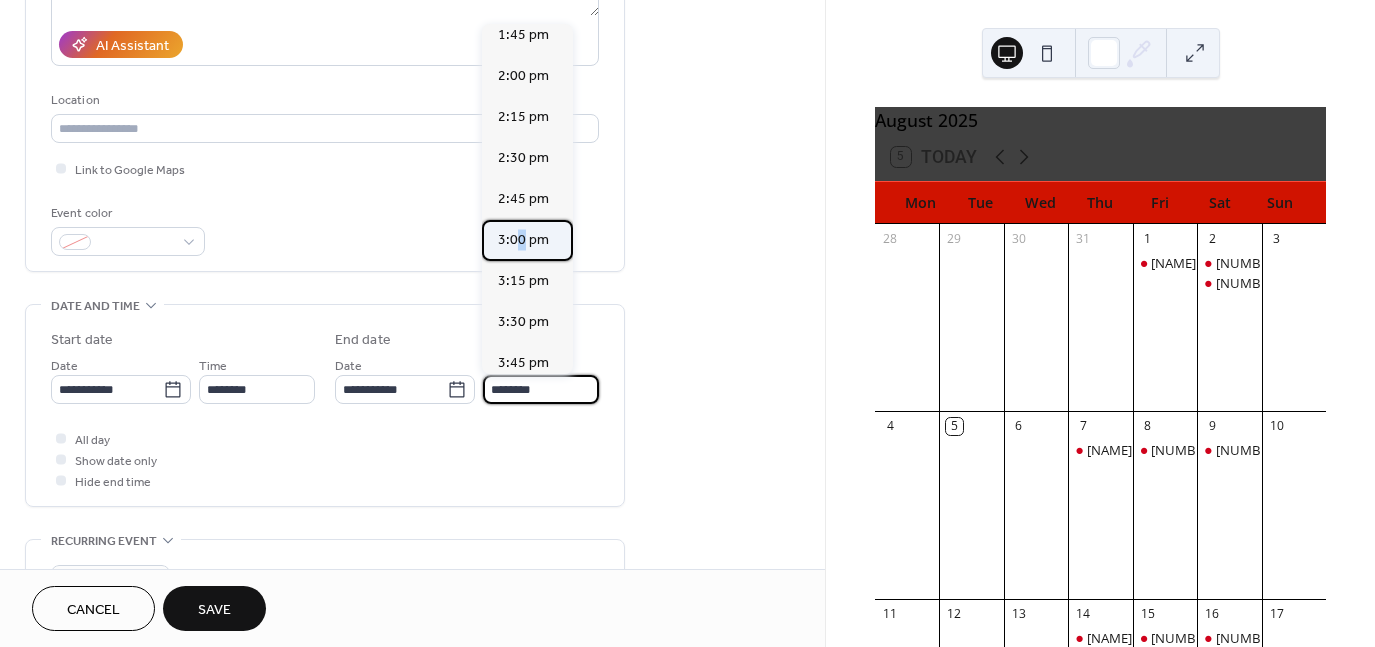 click on "3:00 pm" at bounding box center [523, 240] 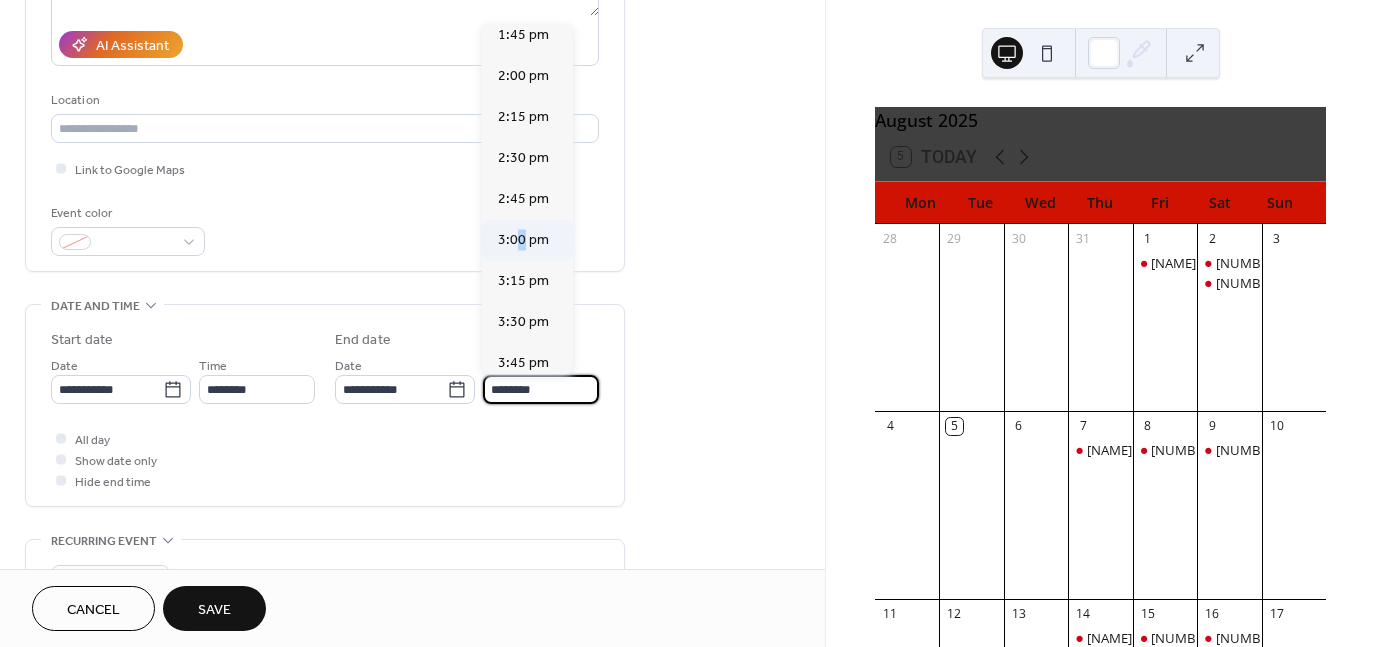 type on "*******" 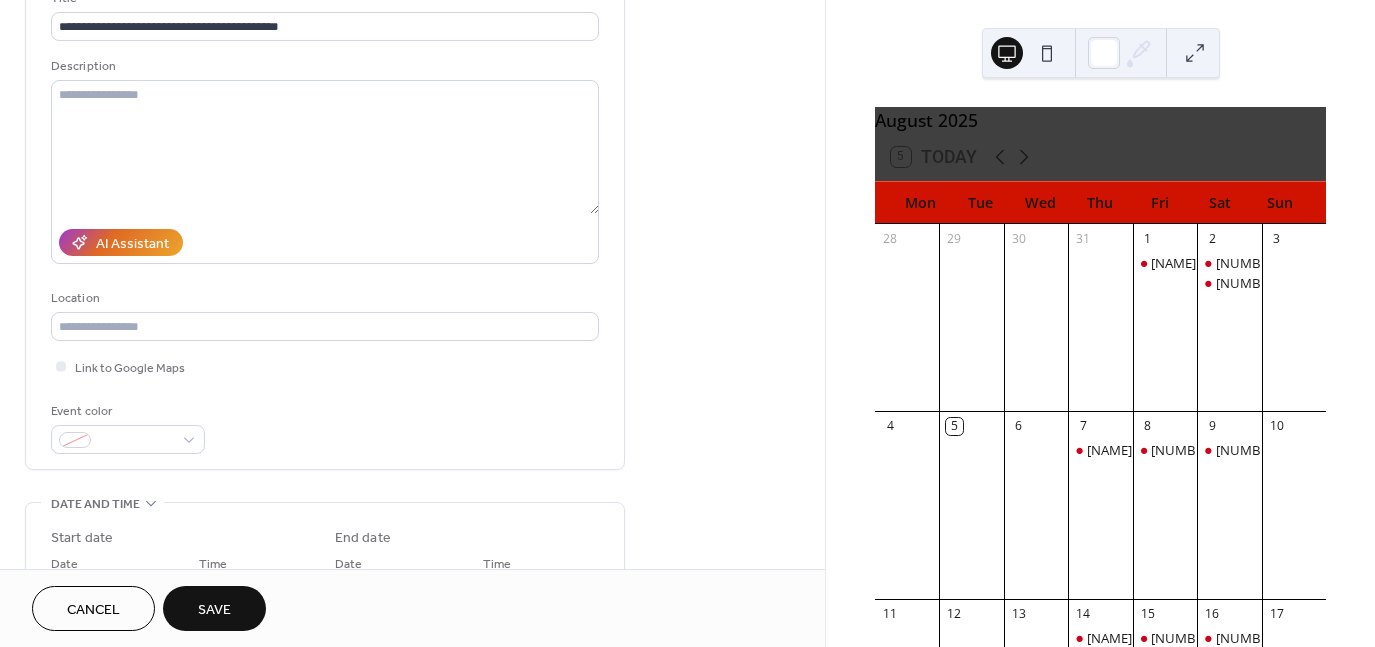 scroll, scrollTop: 148, scrollLeft: 0, axis: vertical 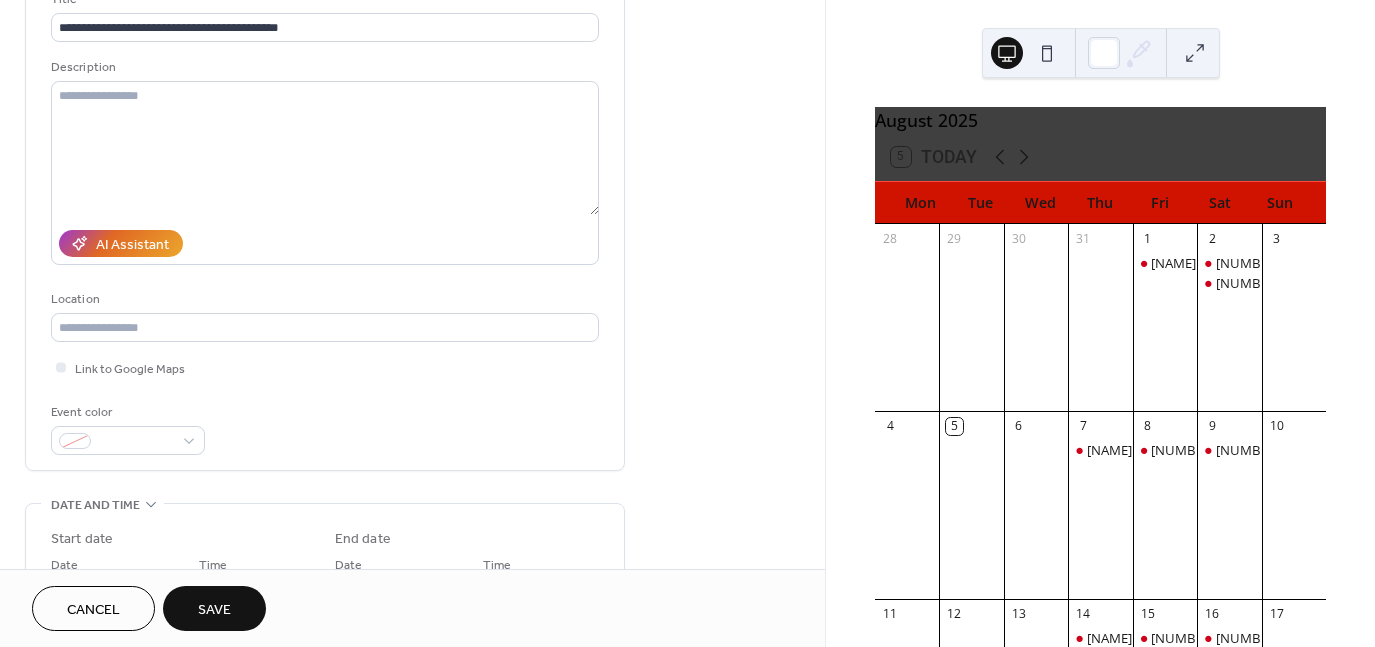 click on "Save" at bounding box center (214, 608) 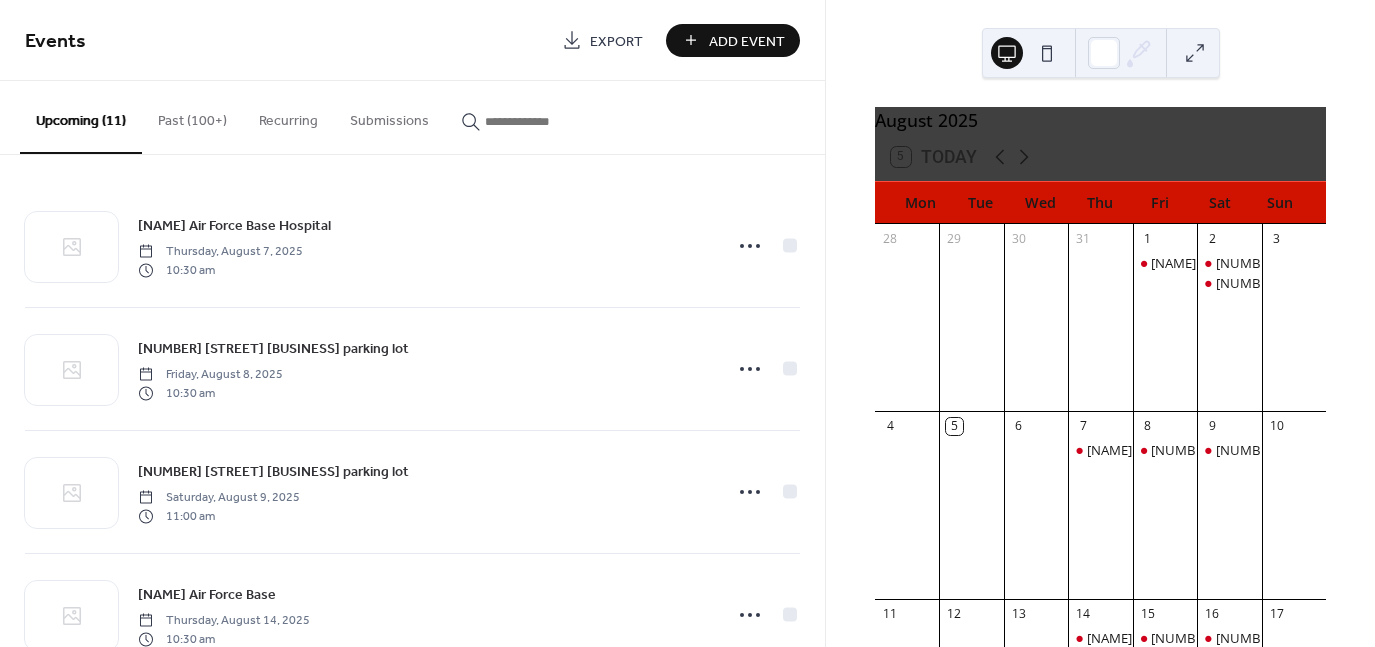 click on "Add Event" at bounding box center [747, 41] 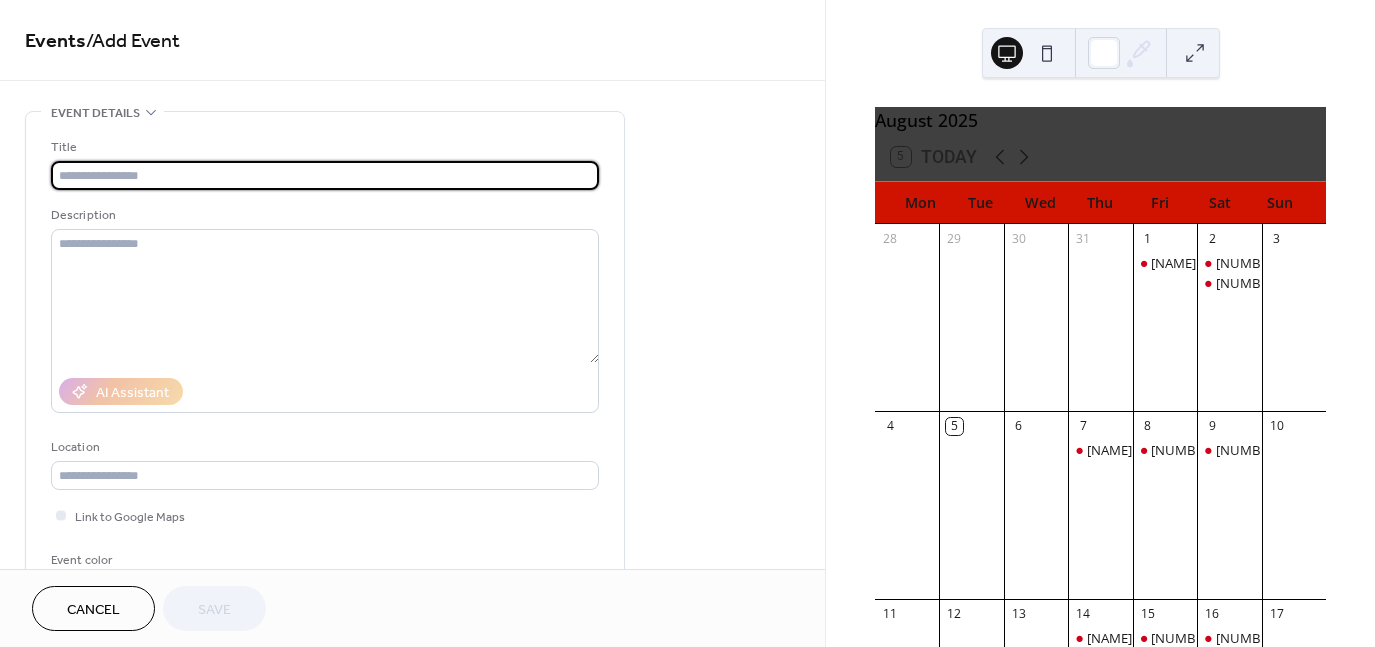 click at bounding box center [325, 175] 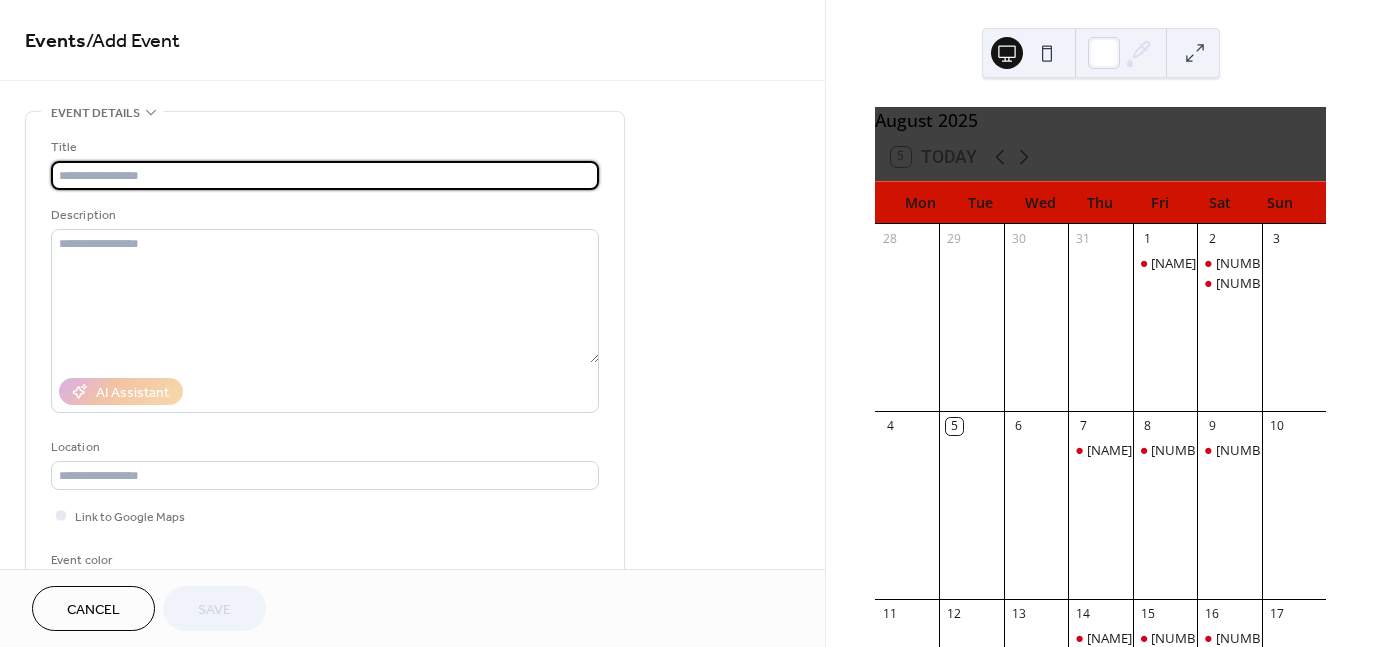 type on "**********" 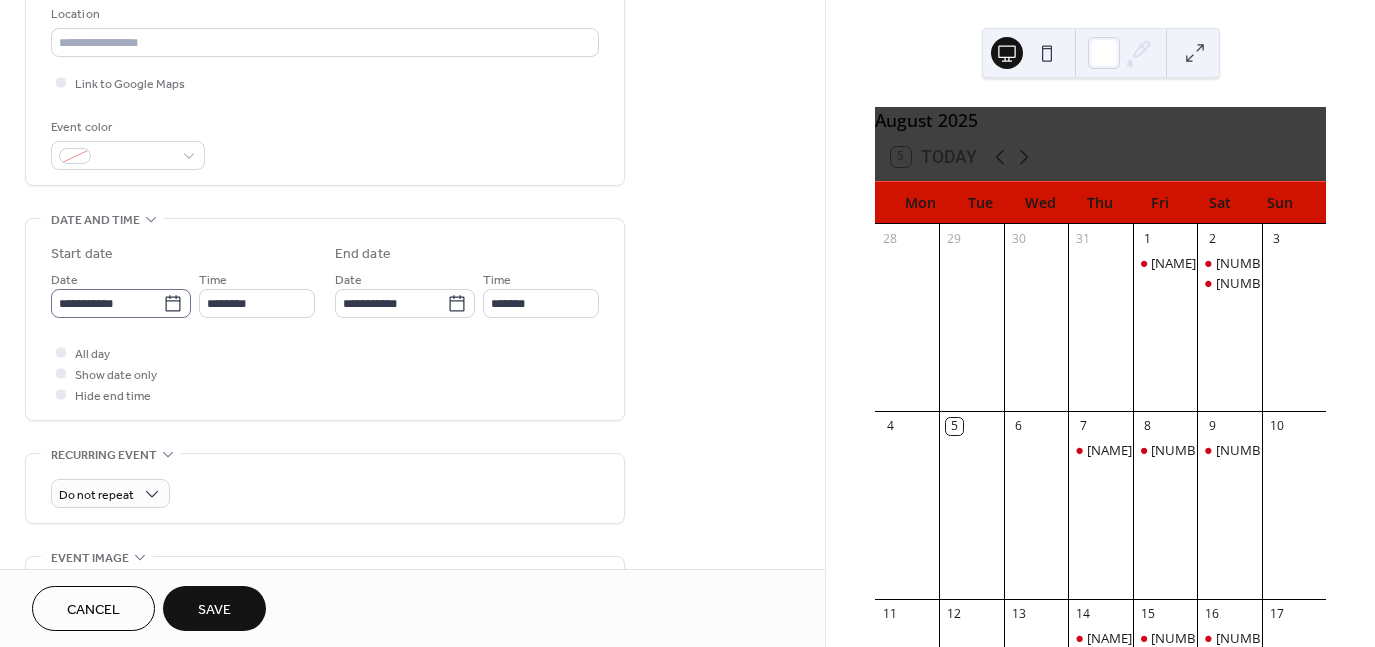 scroll, scrollTop: 434, scrollLeft: 0, axis: vertical 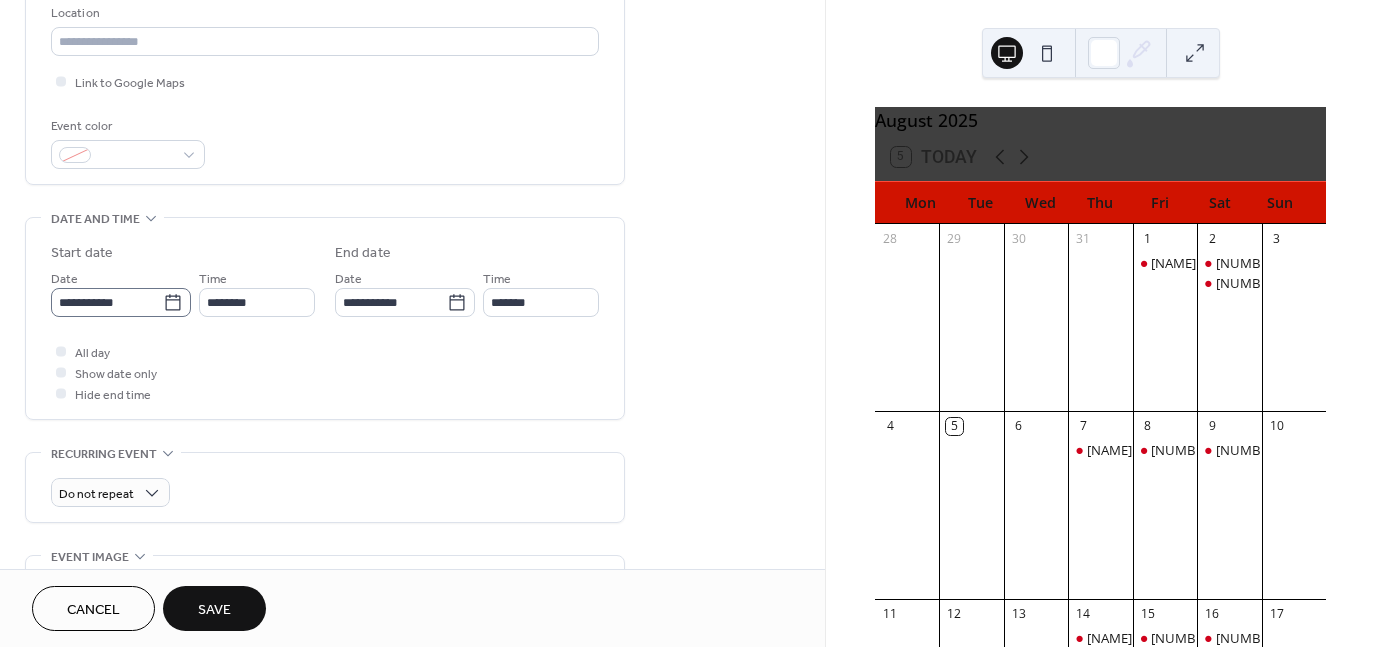 click 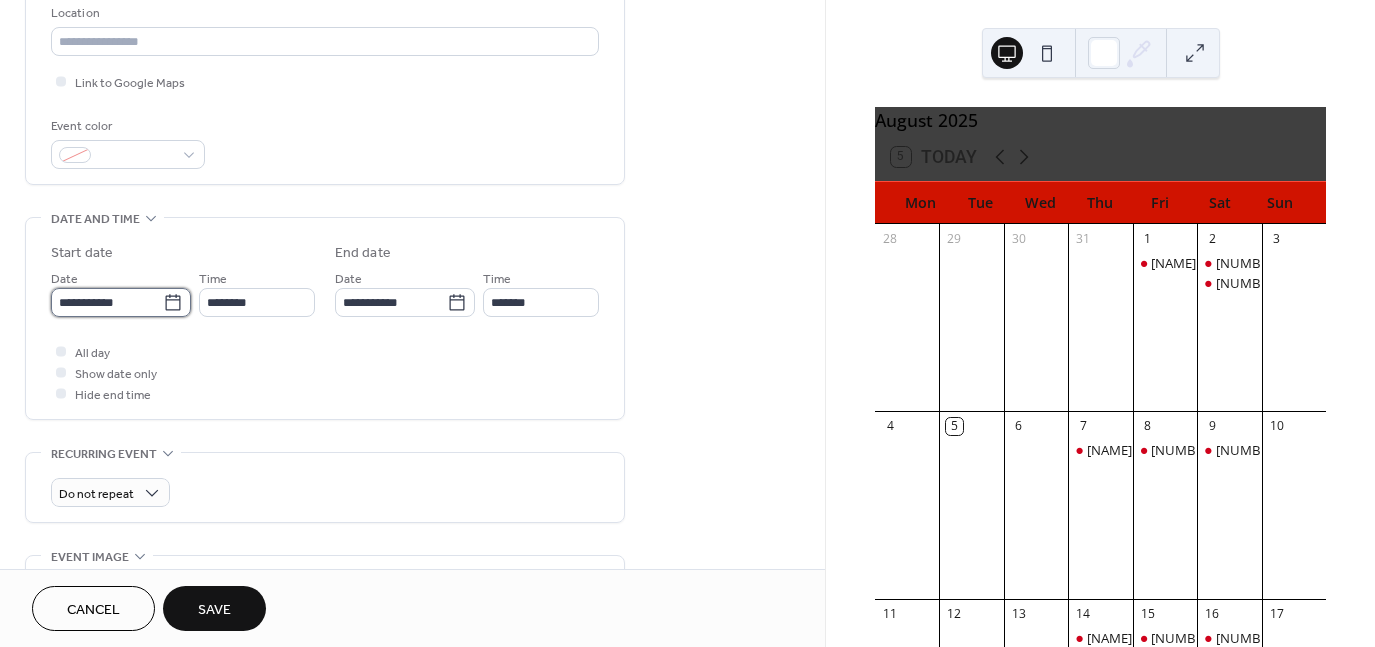click on "**********" at bounding box center (107, 302) 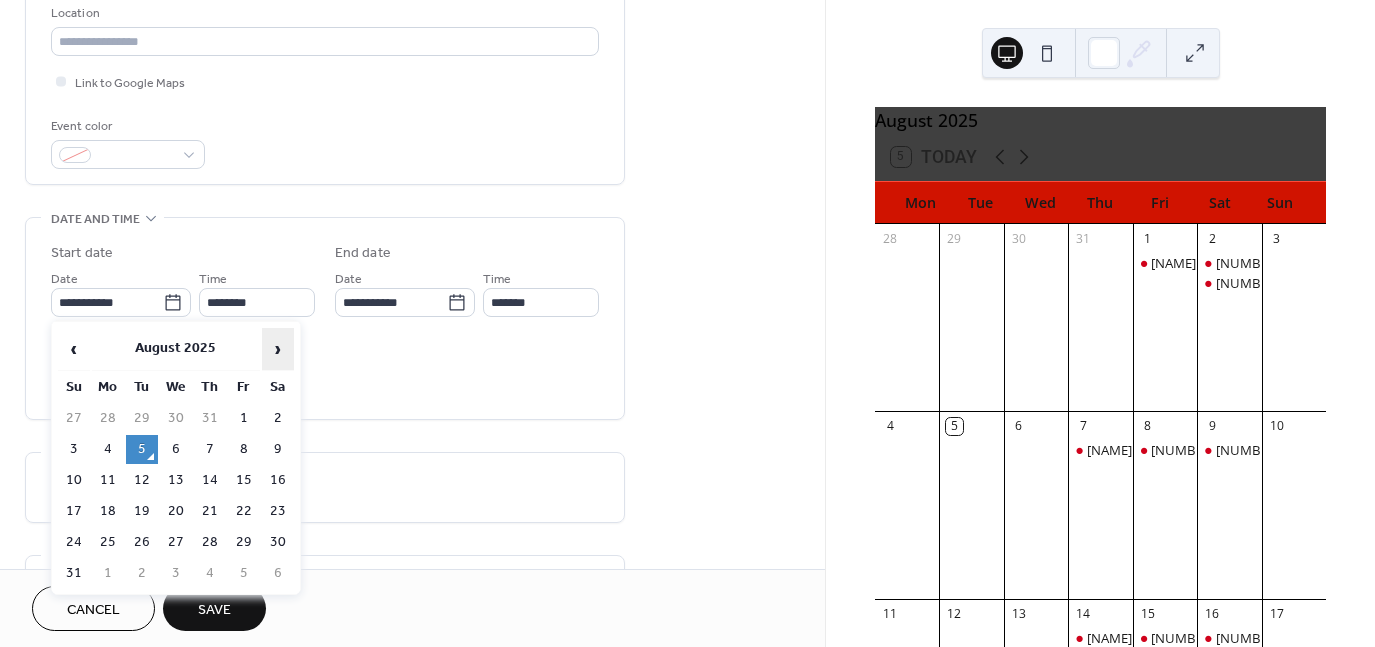 click on "›" at bounding box center (278, 349) 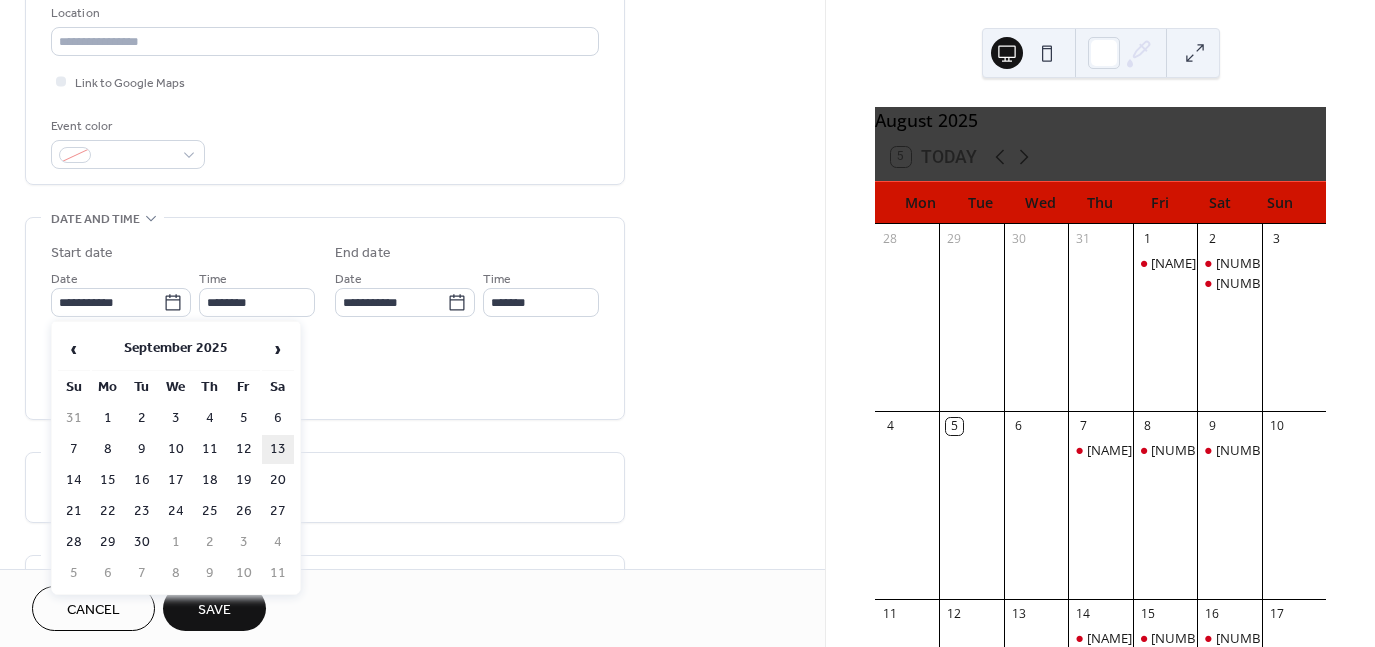 click on "13" at bounding box center [278, 449] 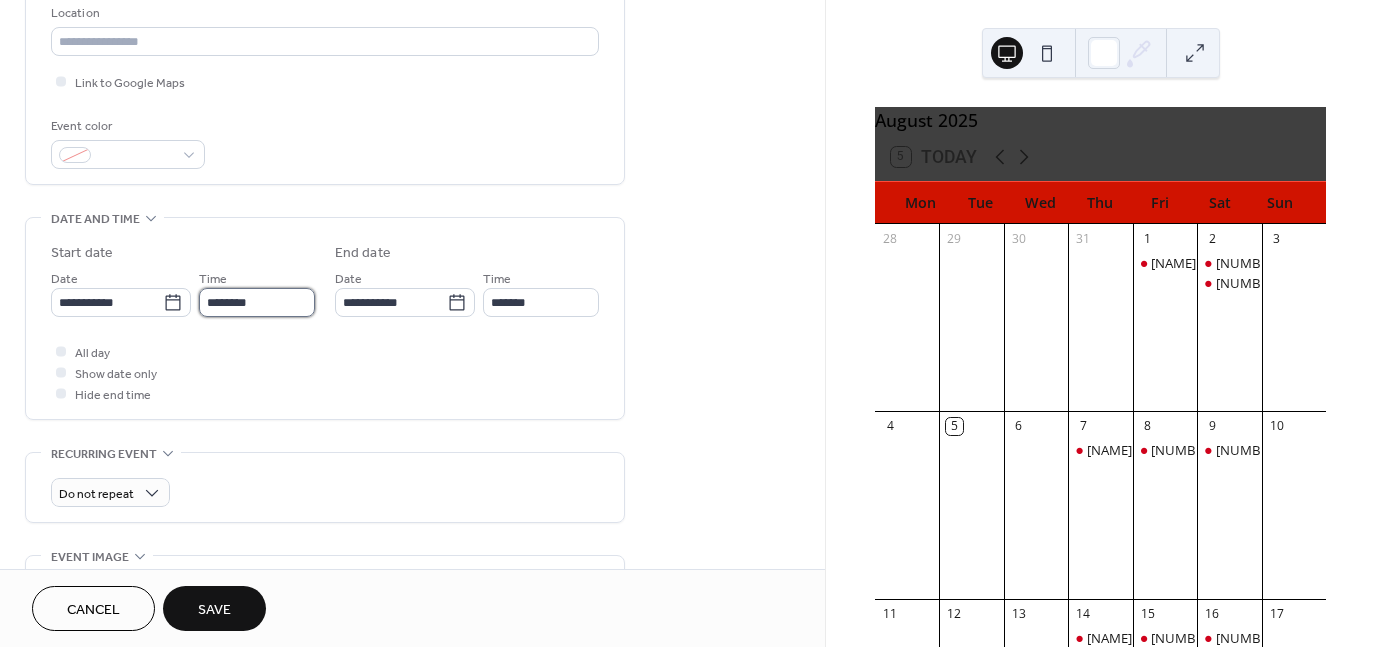 click on "********" at bounding box center (257, 302) 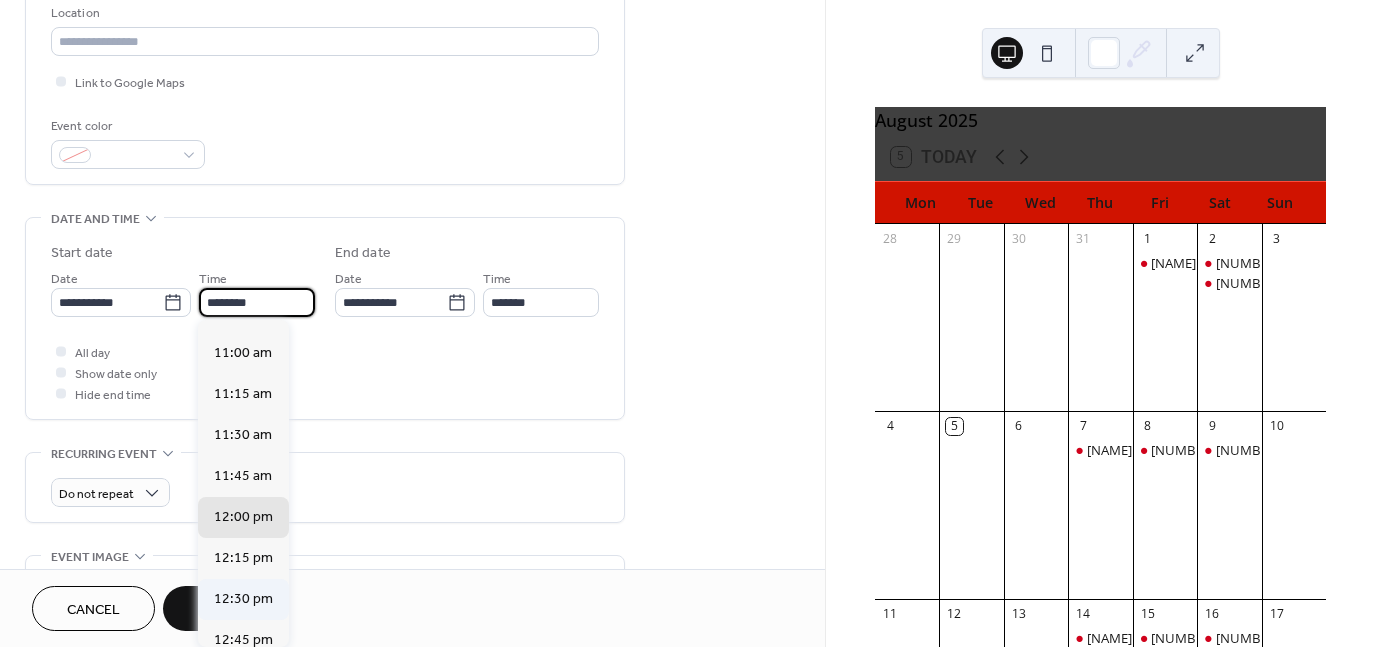 scroll, scrollTop: 1790, scrollLeft: 0, axis: vertical 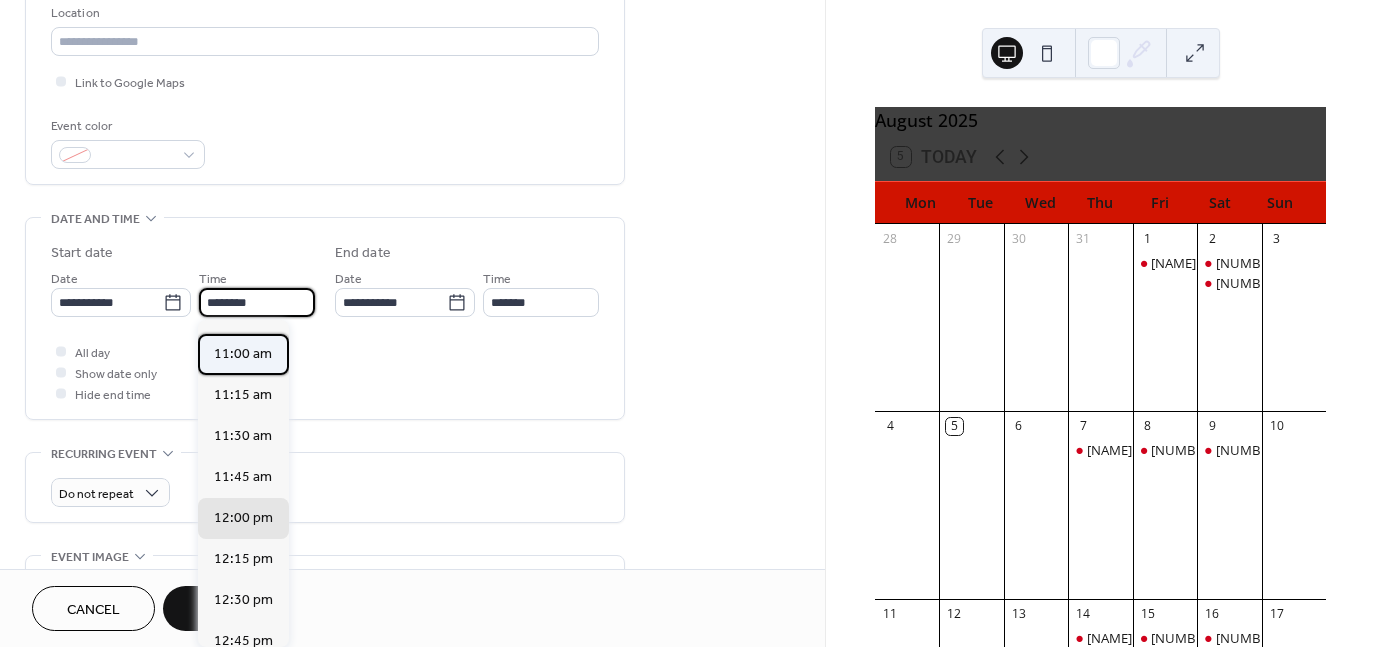 click on "11:00 am" at bounding box center [243, 353] 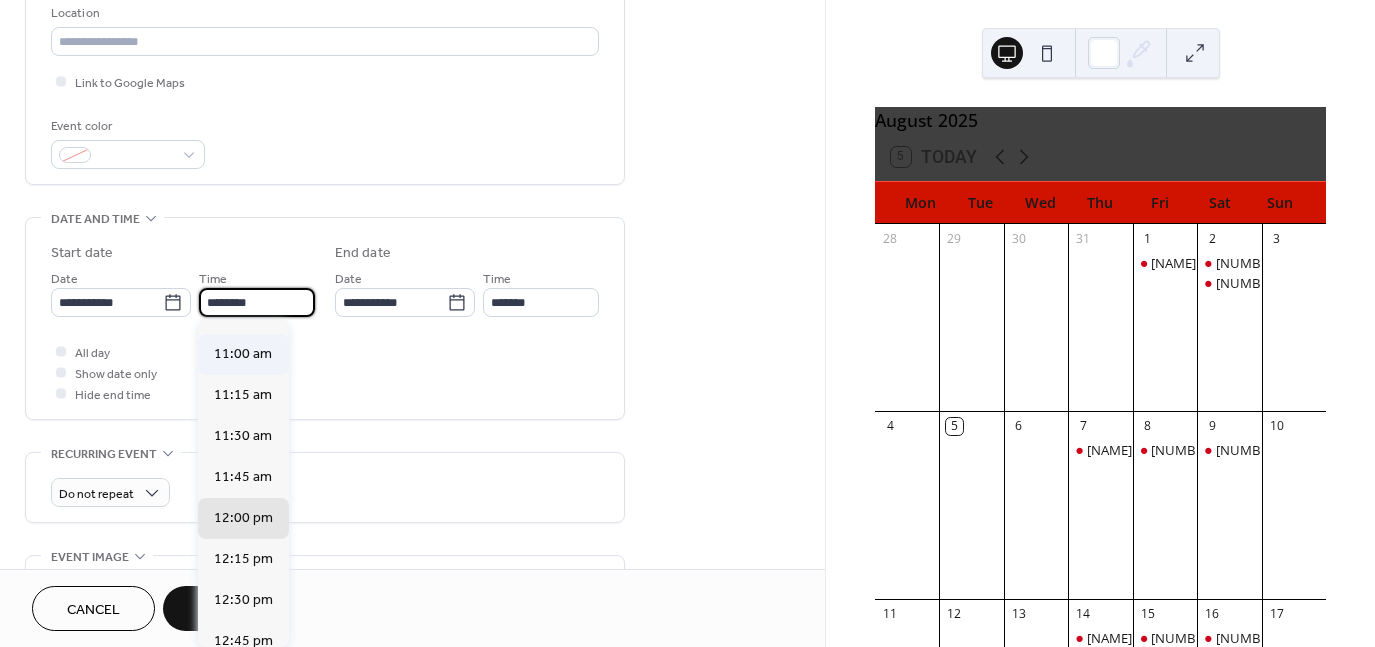 type on "********" 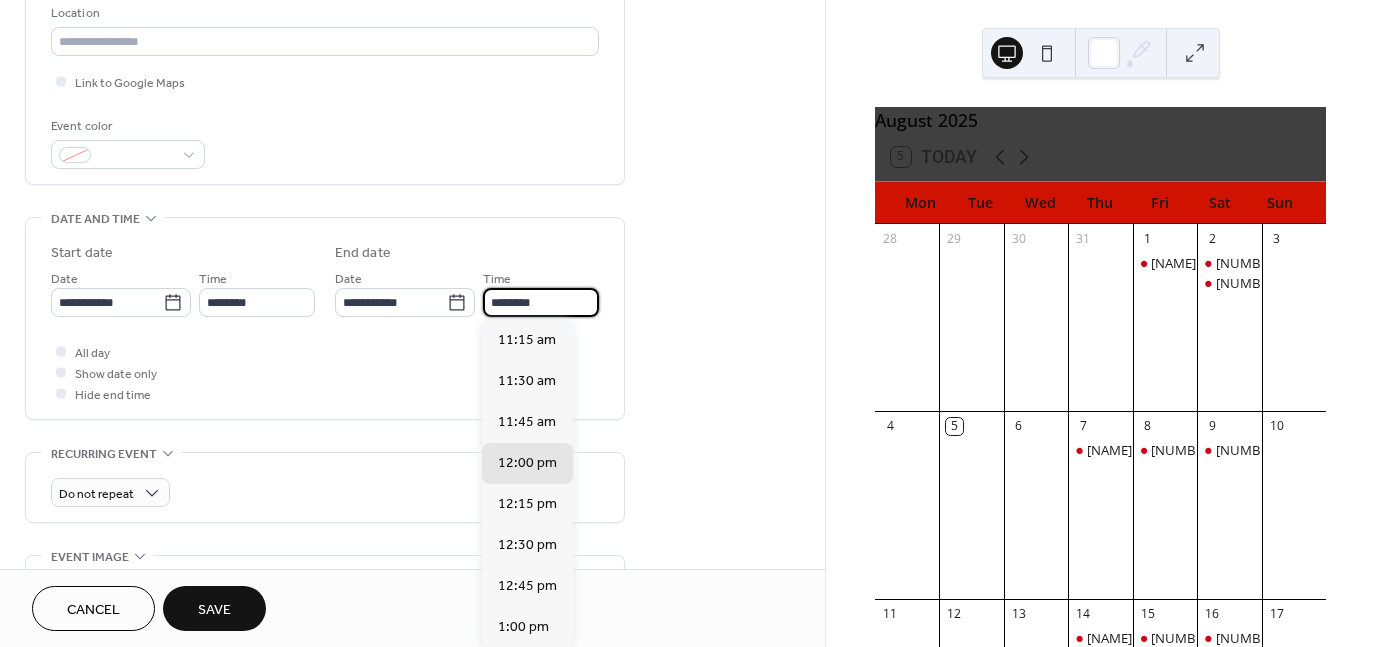 click on "********" at bounding box center (541, 302) 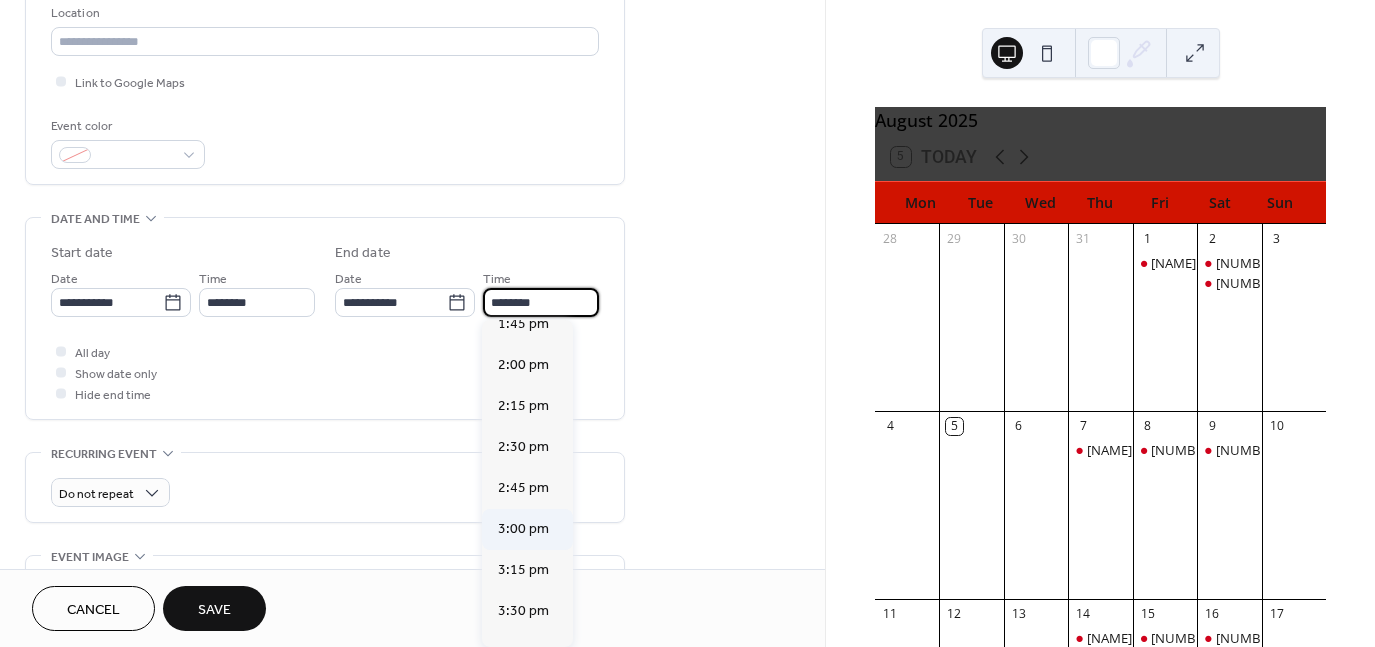 scroll, scrollTop: 427, scrollLeft: 0, axis: vertical 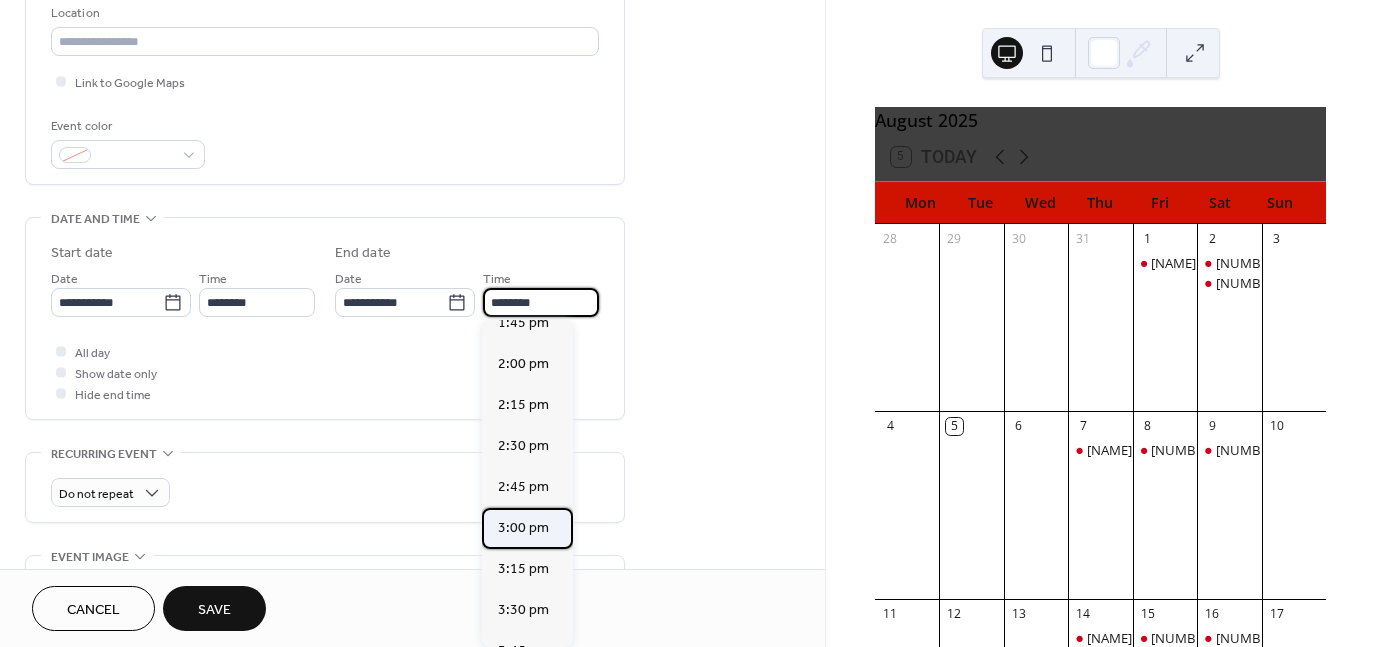click on "3:00 pm" at bounding box center [523, 527] 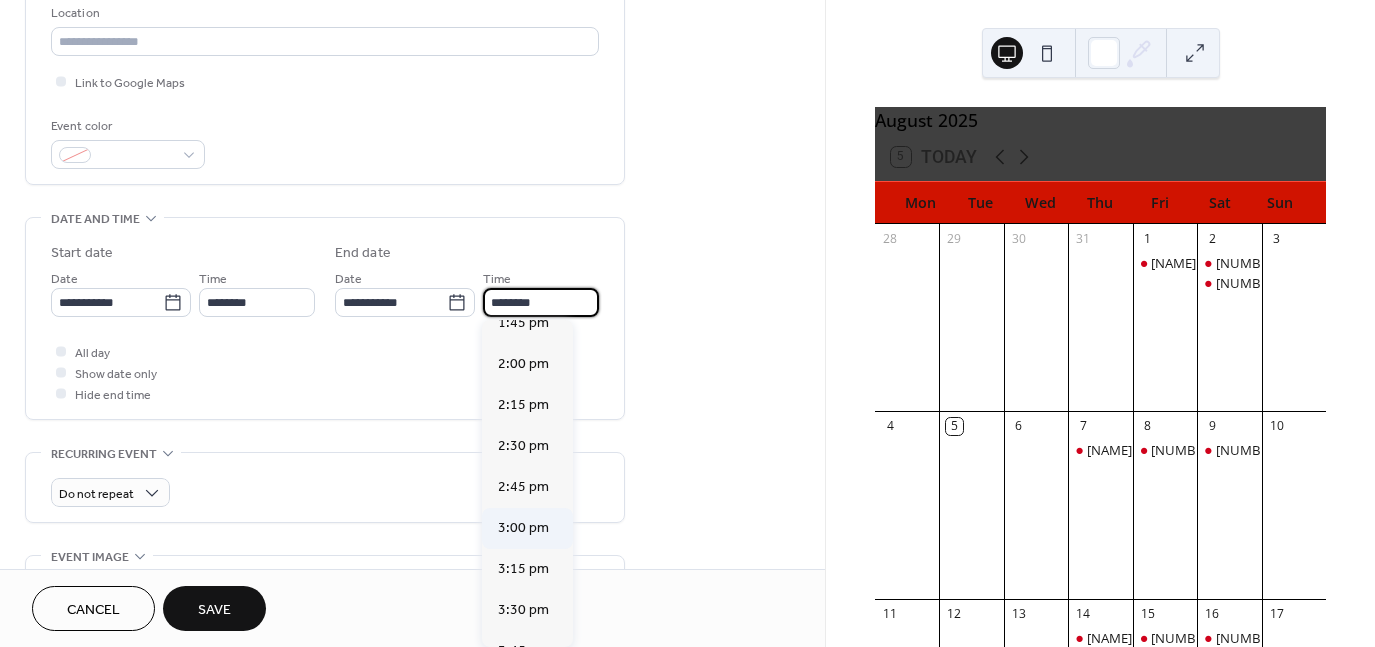 type on "*******" 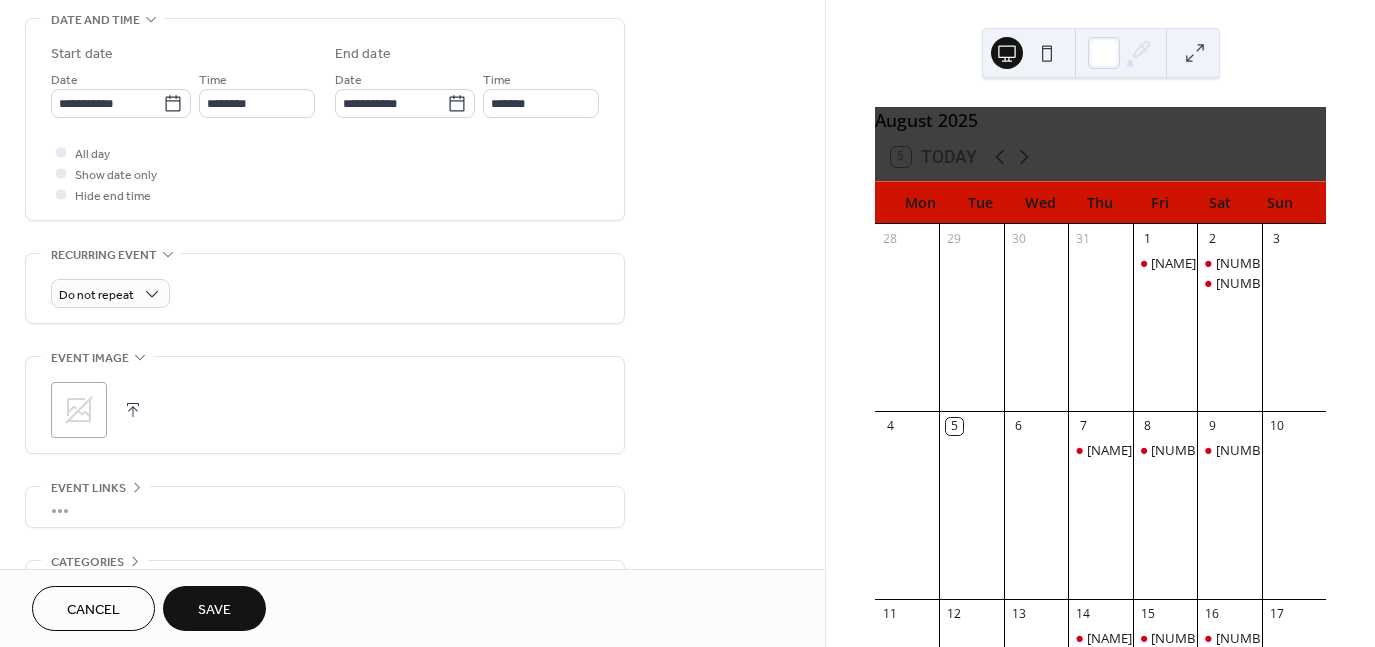 click on "Save" at bounding box center (214, 608) 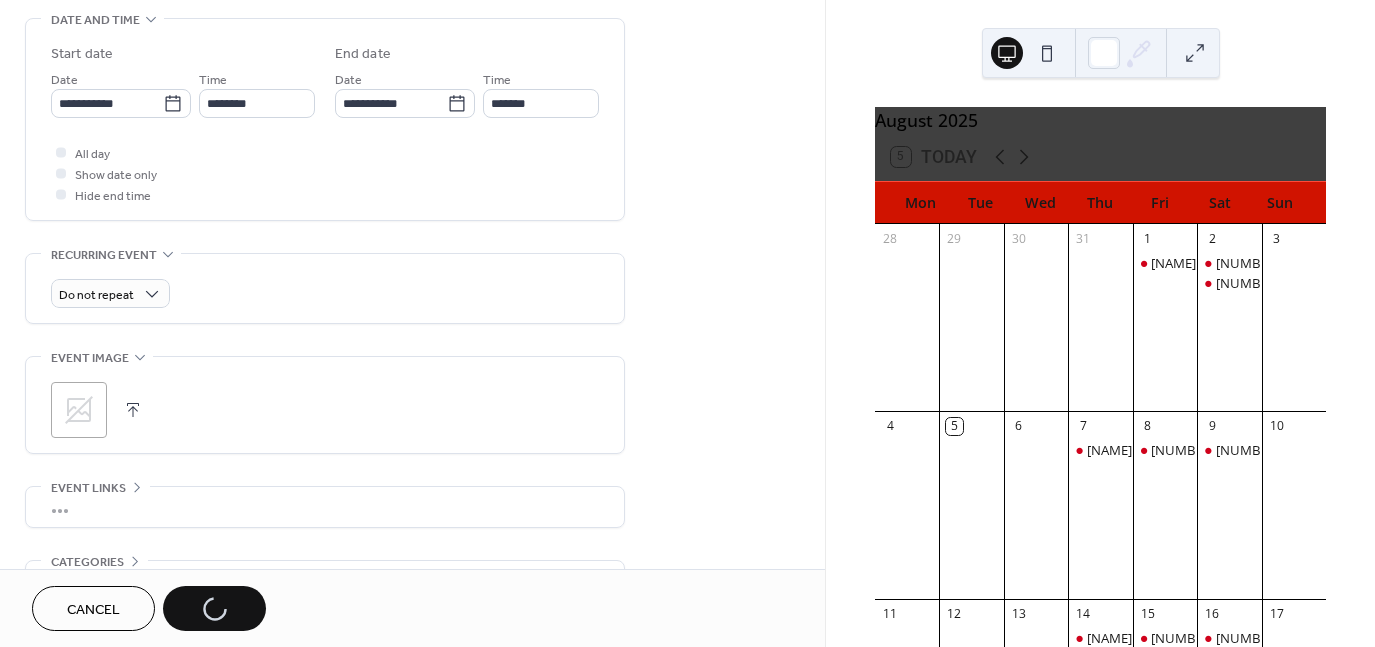 scroll, scrollTop: 634, scrollLeft: 0, axis: vertical 